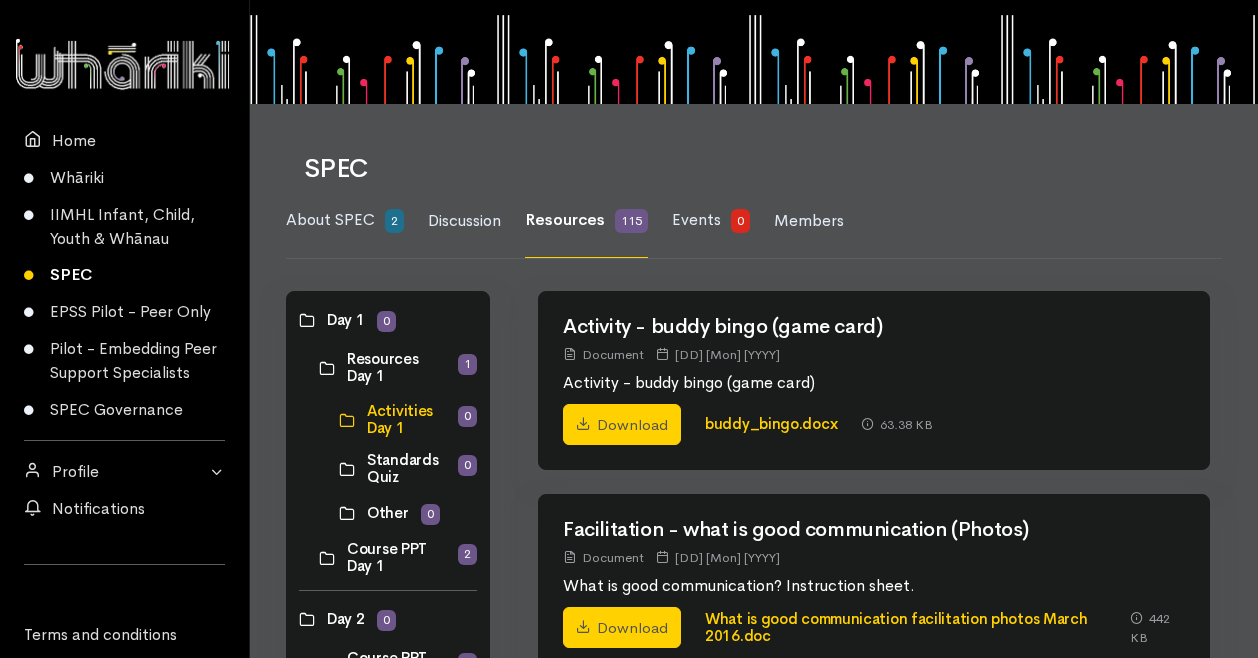 scroll, scrollTop: 0, scrollLeft: 0, axis: both 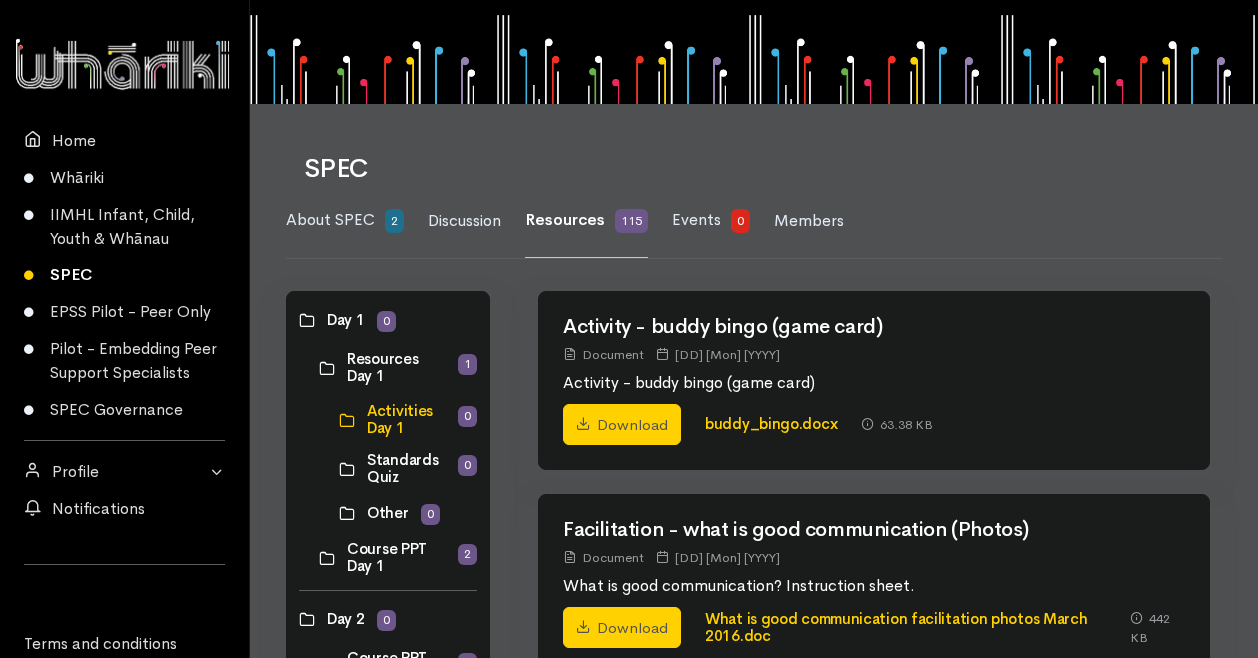 click at bounding box center [319, 558] 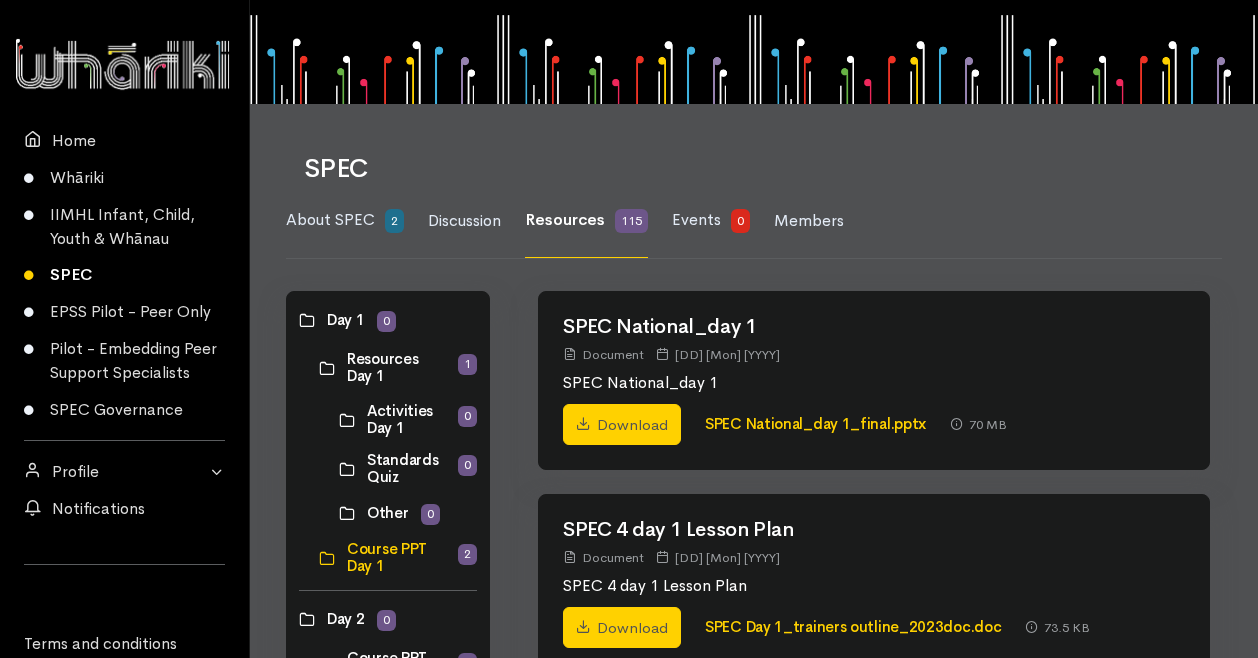 click at bounding box center (319, 368) 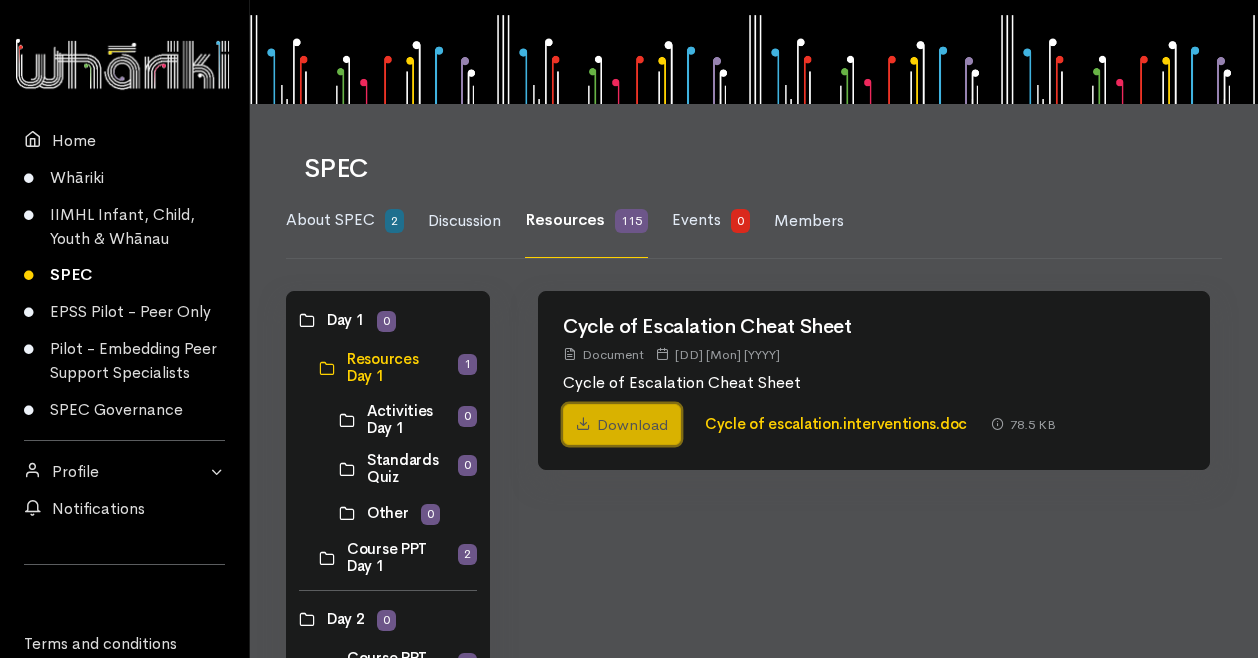 click on "Download" at bounding box center (622, 425) 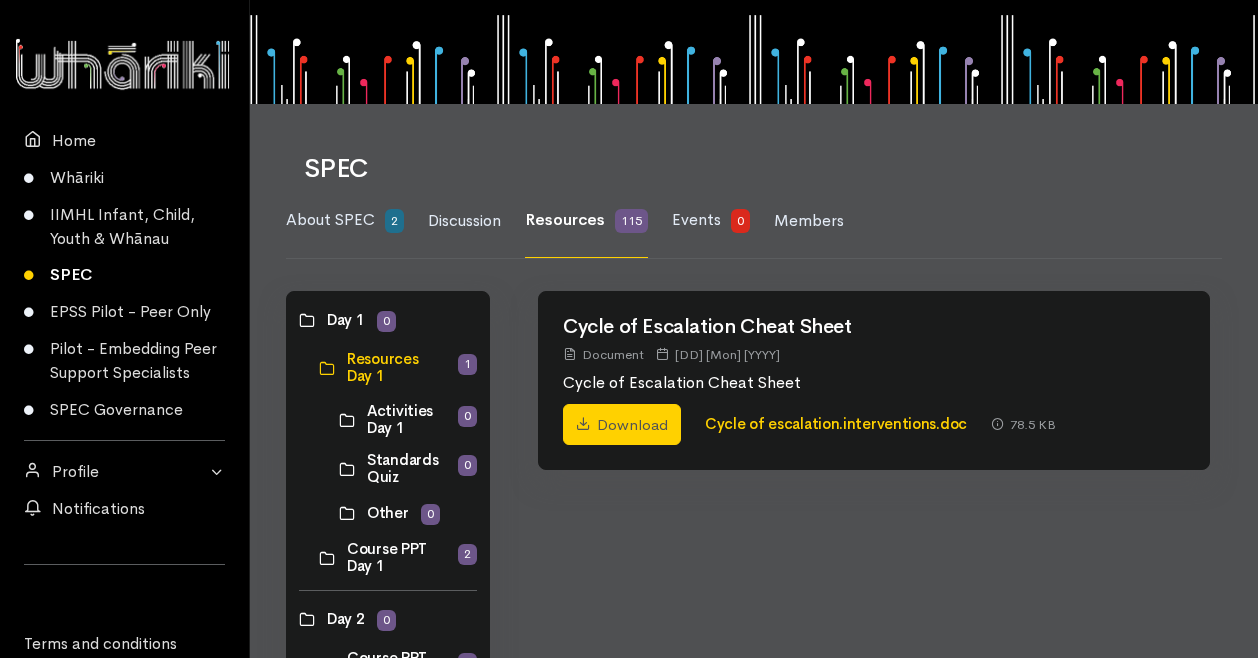 click at bounding box center (319, 558) 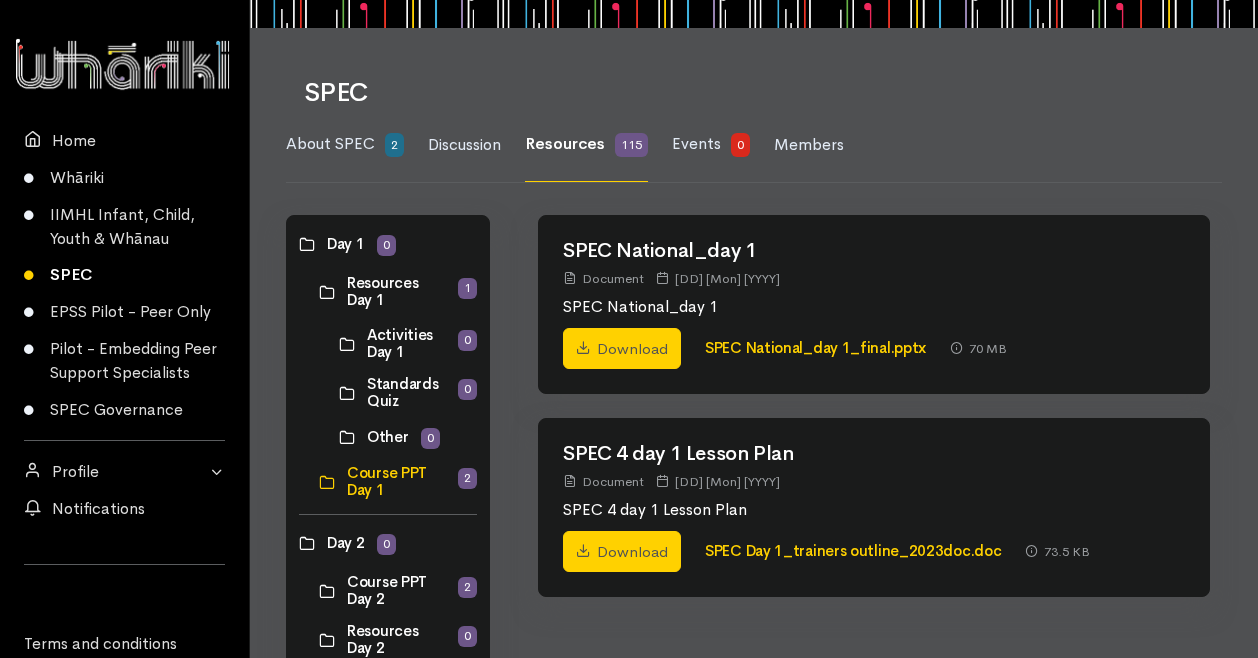 scroll, scrollTop: 80, scrollLeft: 0, axis: vertical 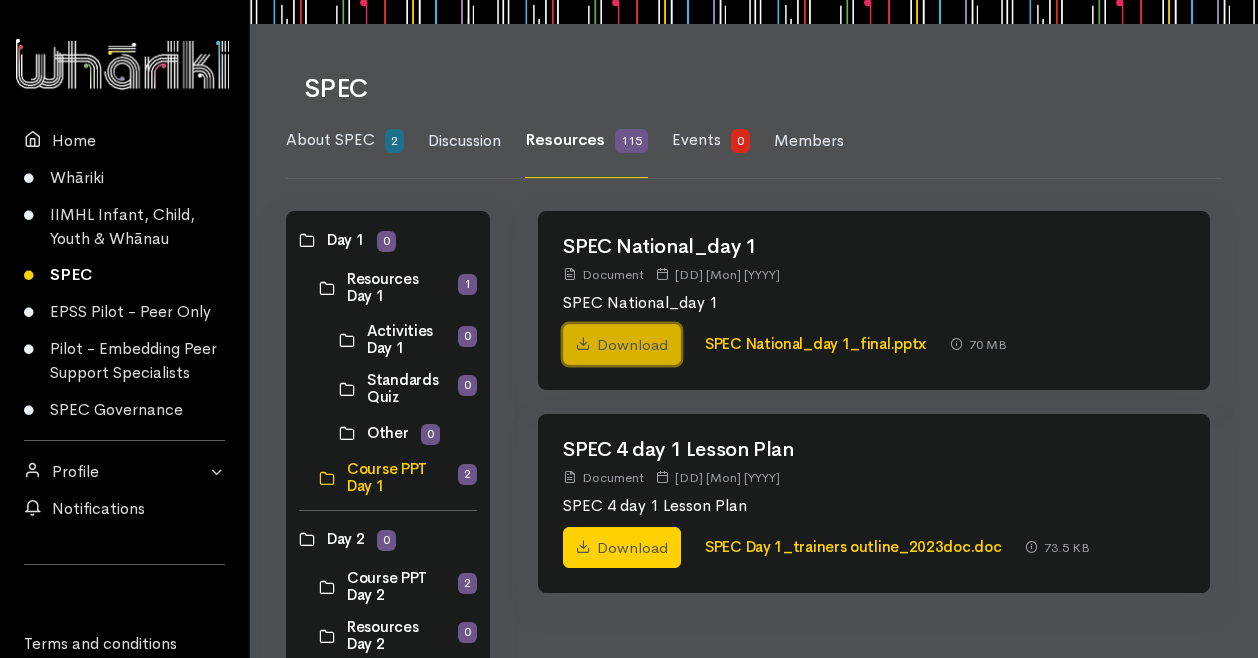 click on "Download" at bounding box center (622, 345) 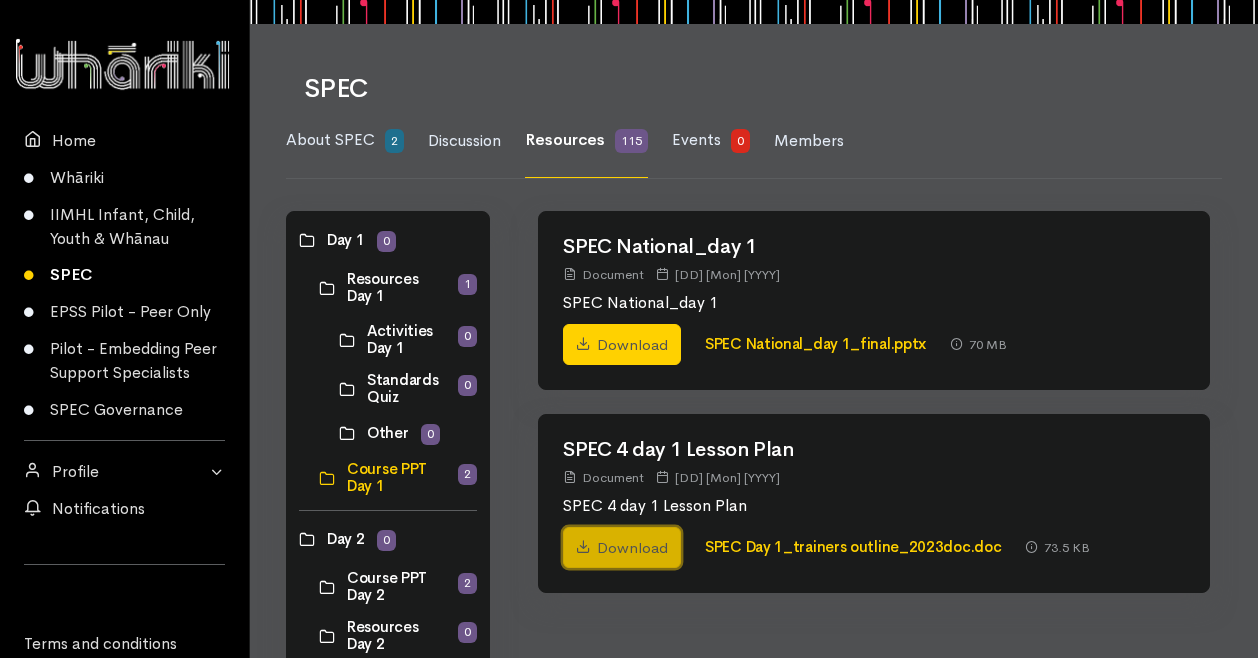 click on "Download" at bounding box center (622, 548) 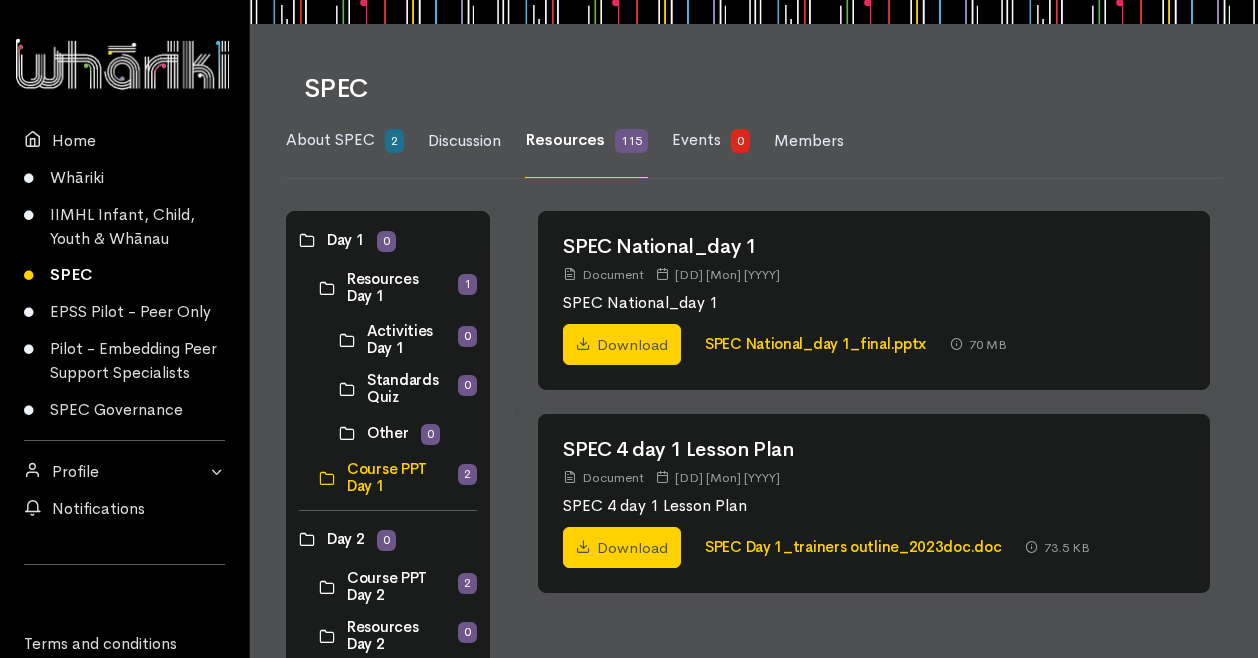 click at bounding box center (319, 587) 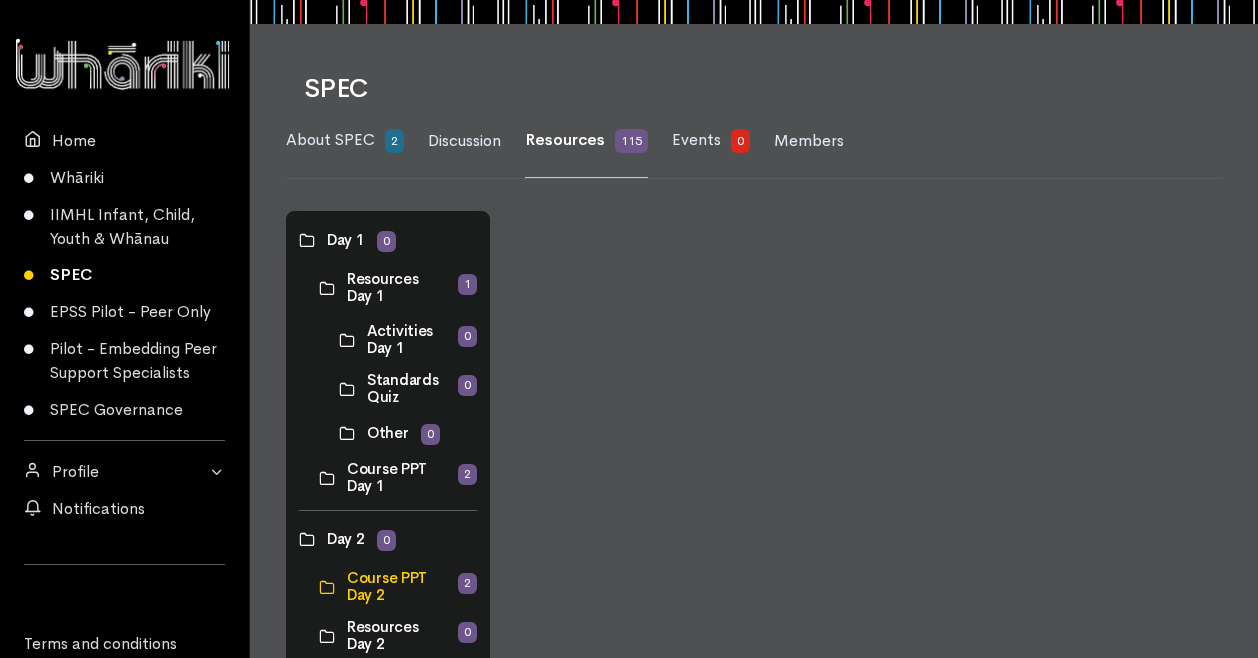 scroll, scrollTop: 0, scrollLeft: 0, axis: both 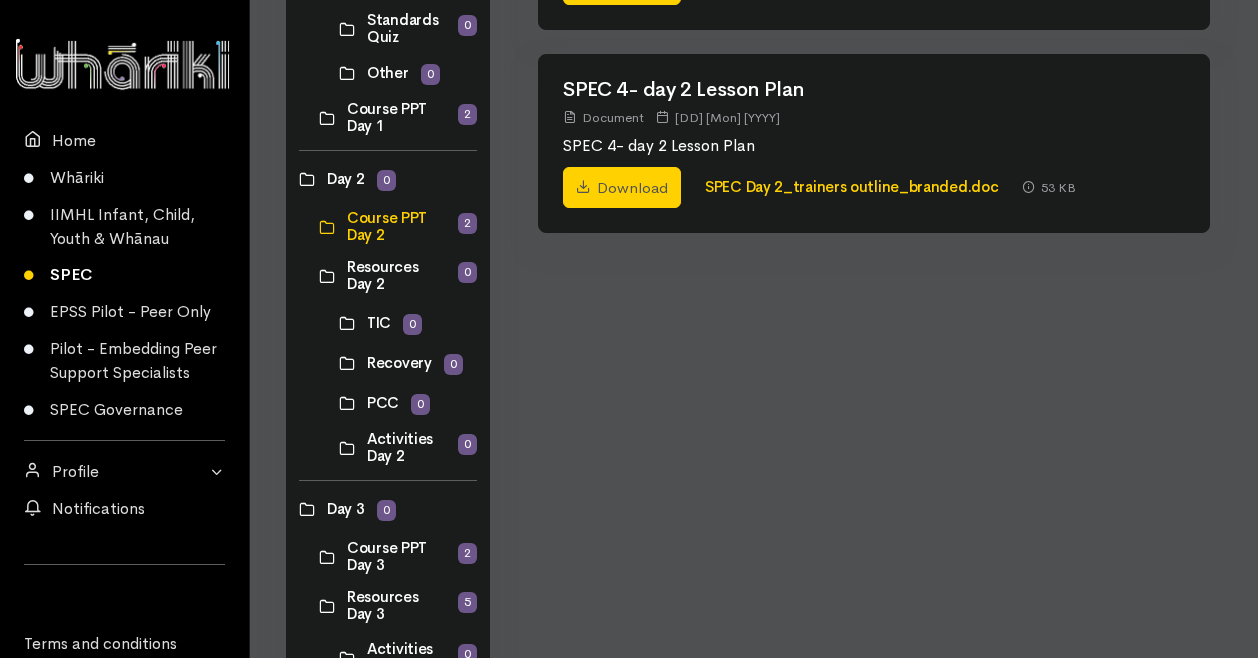 click at bounding box center (319, 227) 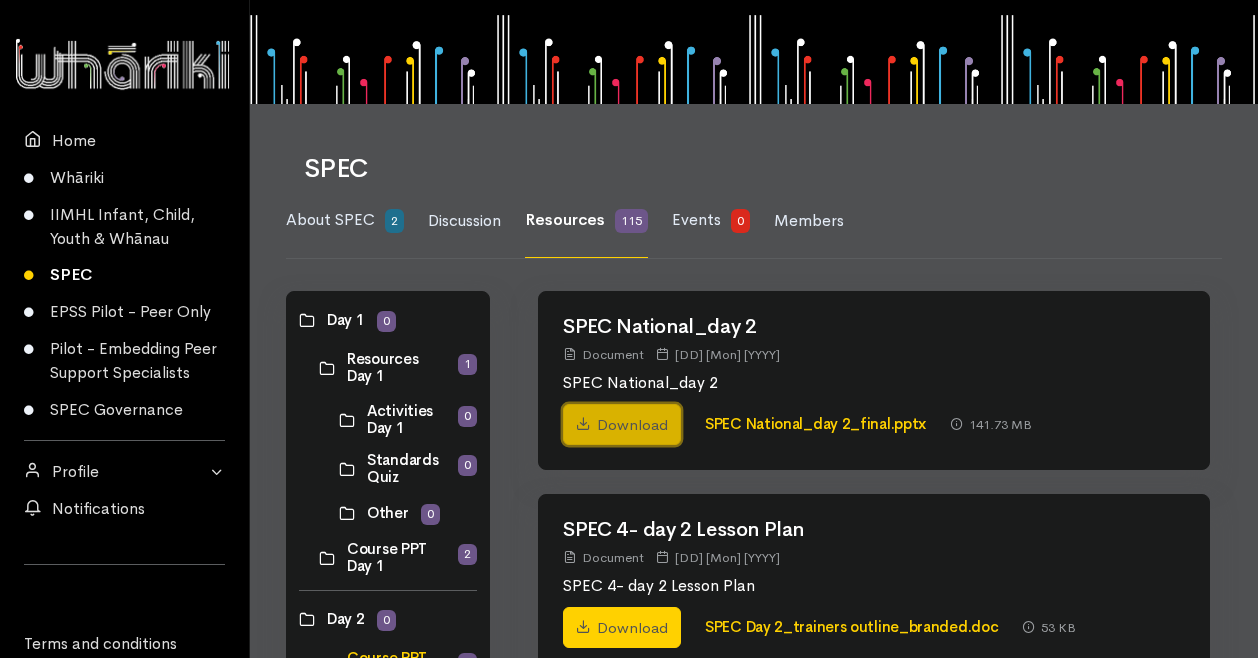 click on "Download" at bounding box center (622, 425) 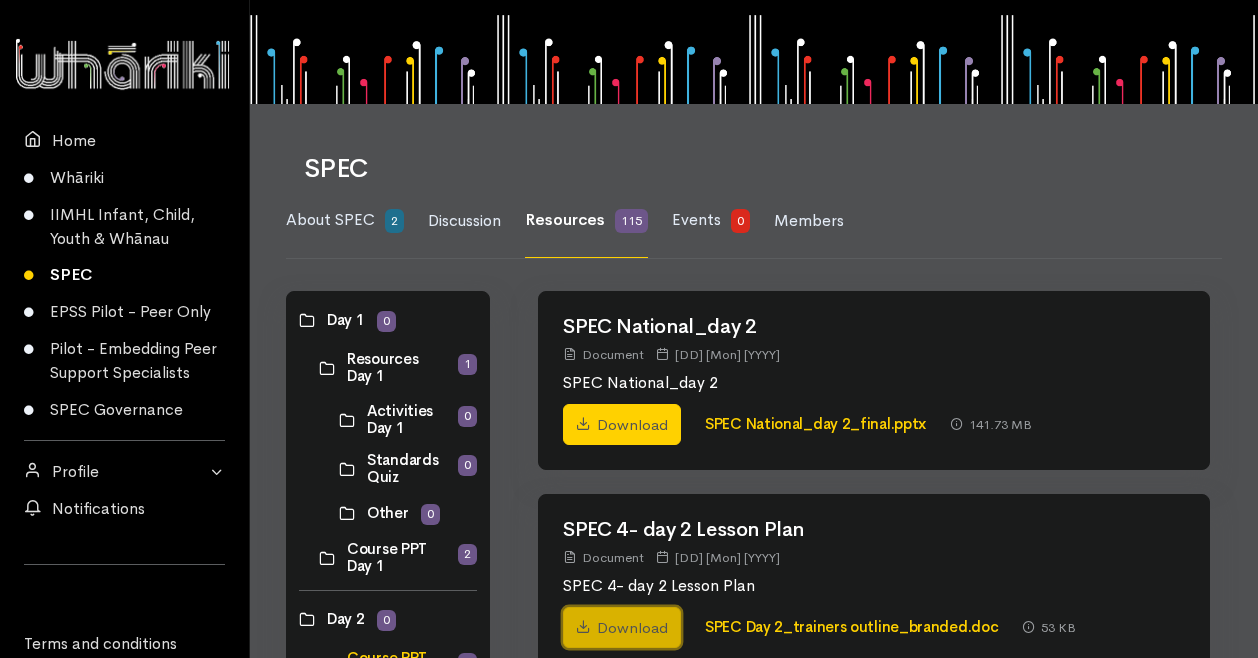 click on "Download" at bounding box center (622, 628) 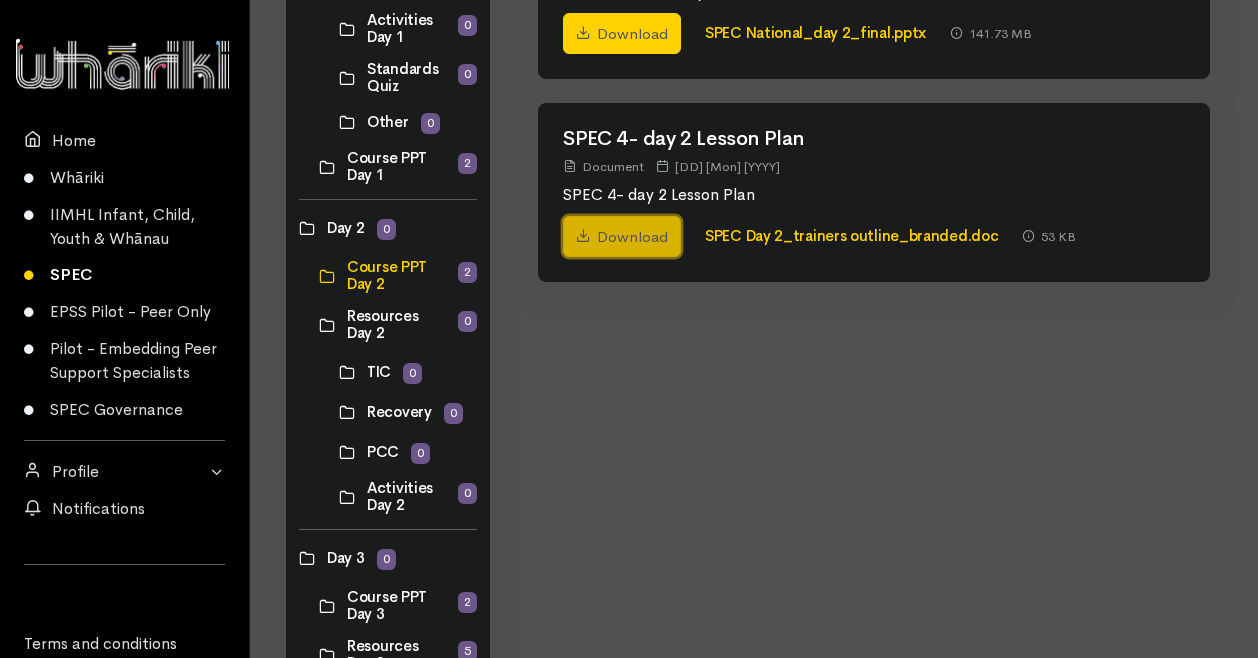 scroll, scrollTop: 397, scrollLeft: 0, axis: vertical 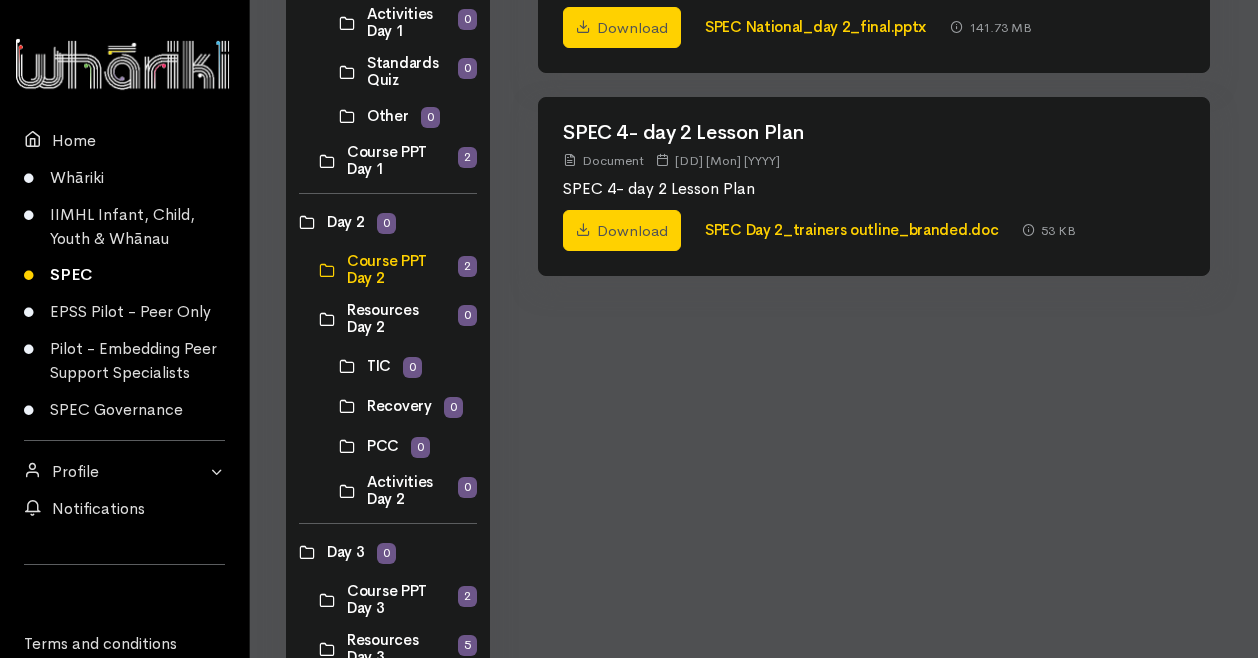 click at bounding box center (339, 491) 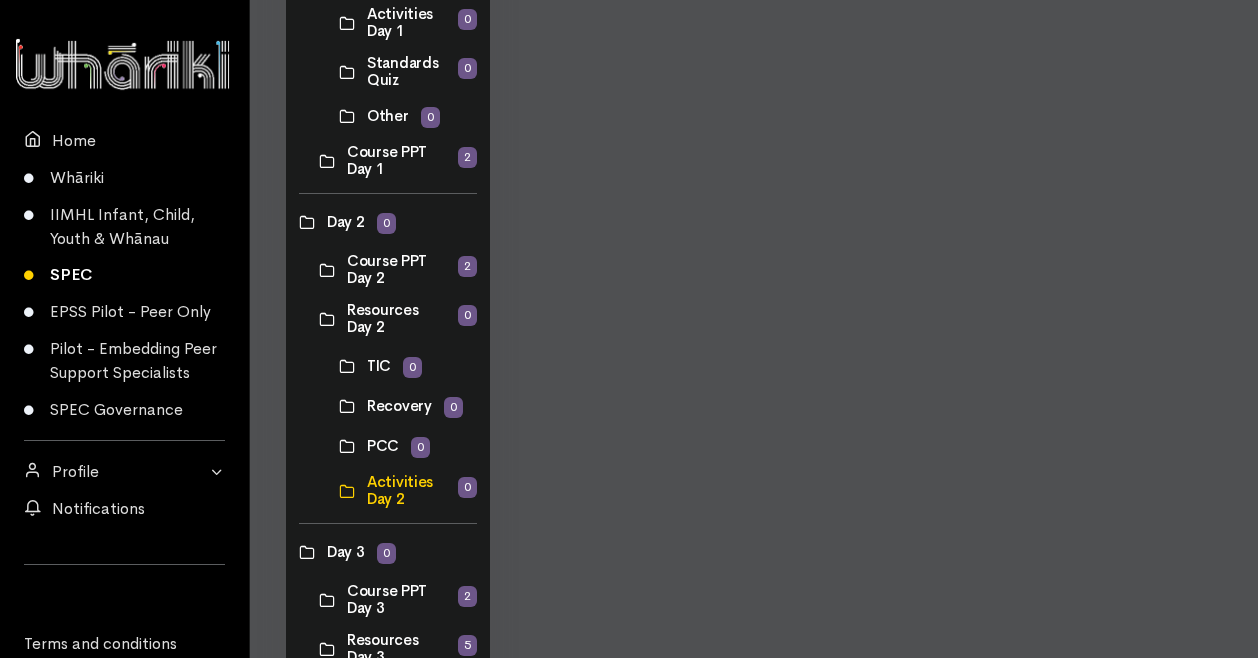 scroll, scrollTop: 0, scrollLeft: 0, axis: both 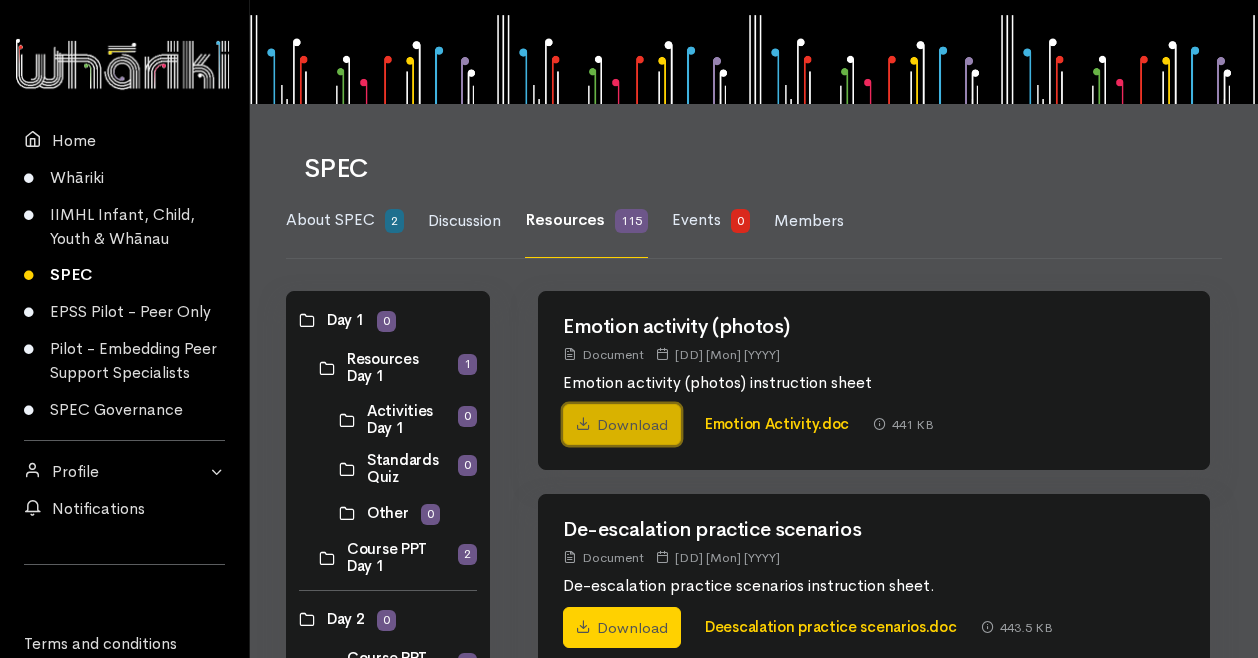 click at bounding box center (583, 423) 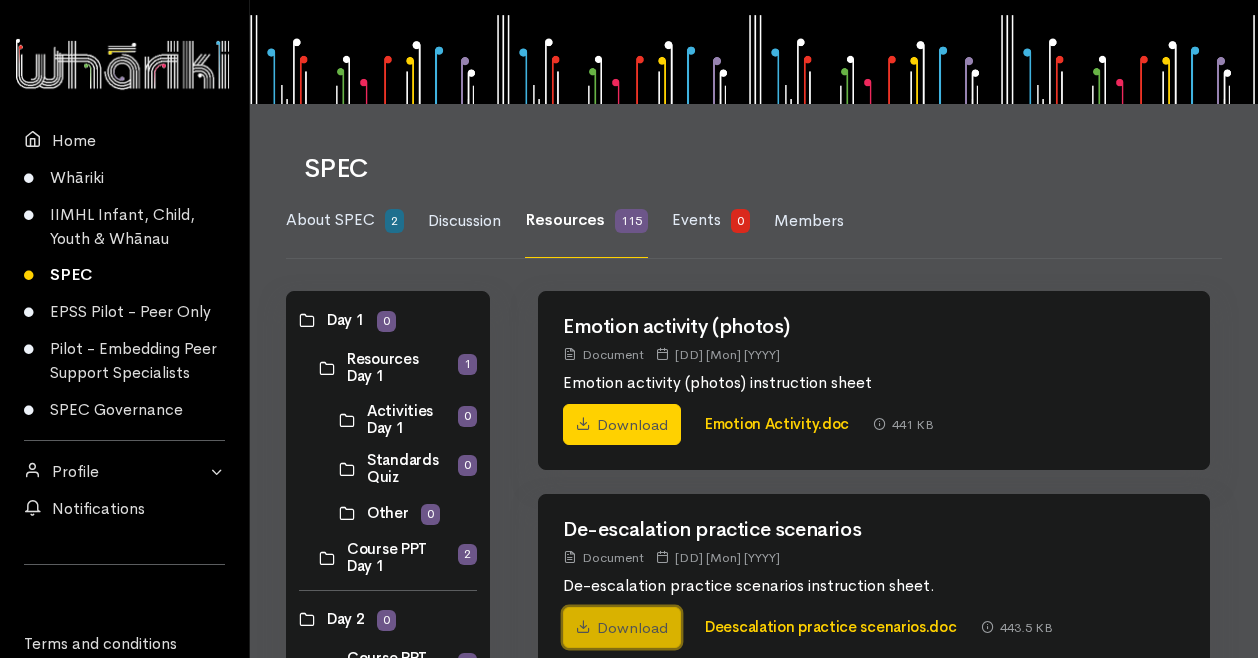 click on "Download" at bounding box center [622, 628] 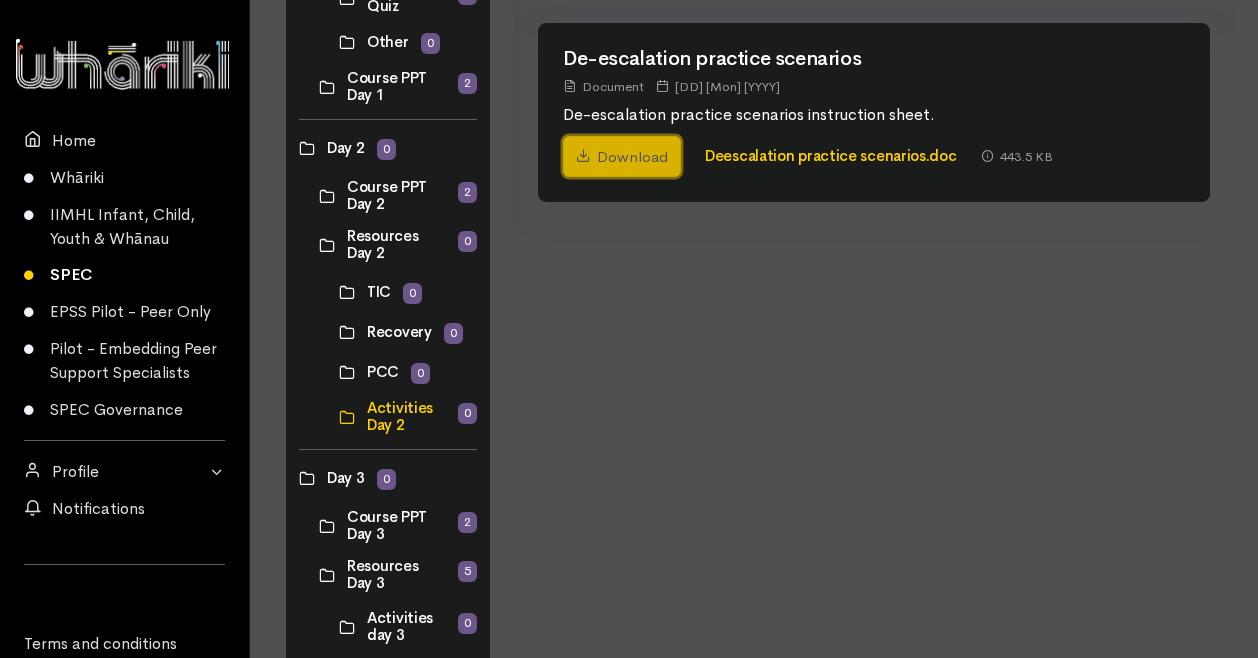 scroll, scrollTop: 486, scrollLeft: 0, axis: vertical 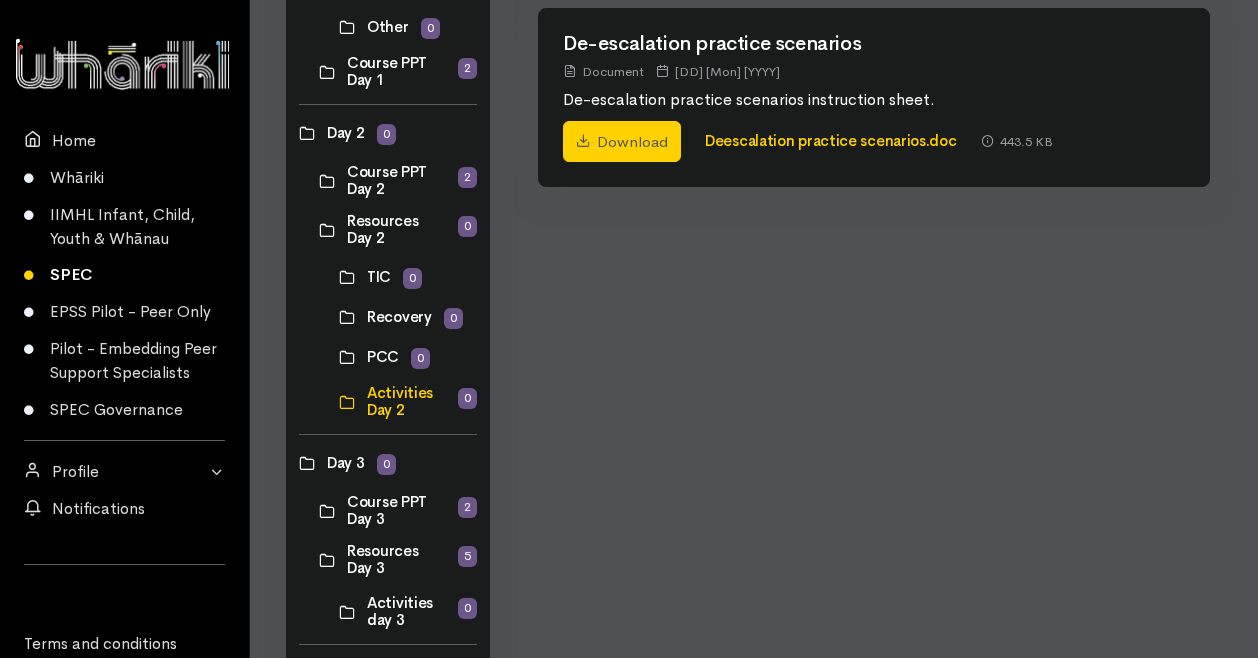 click at bounding box center [319, 511] 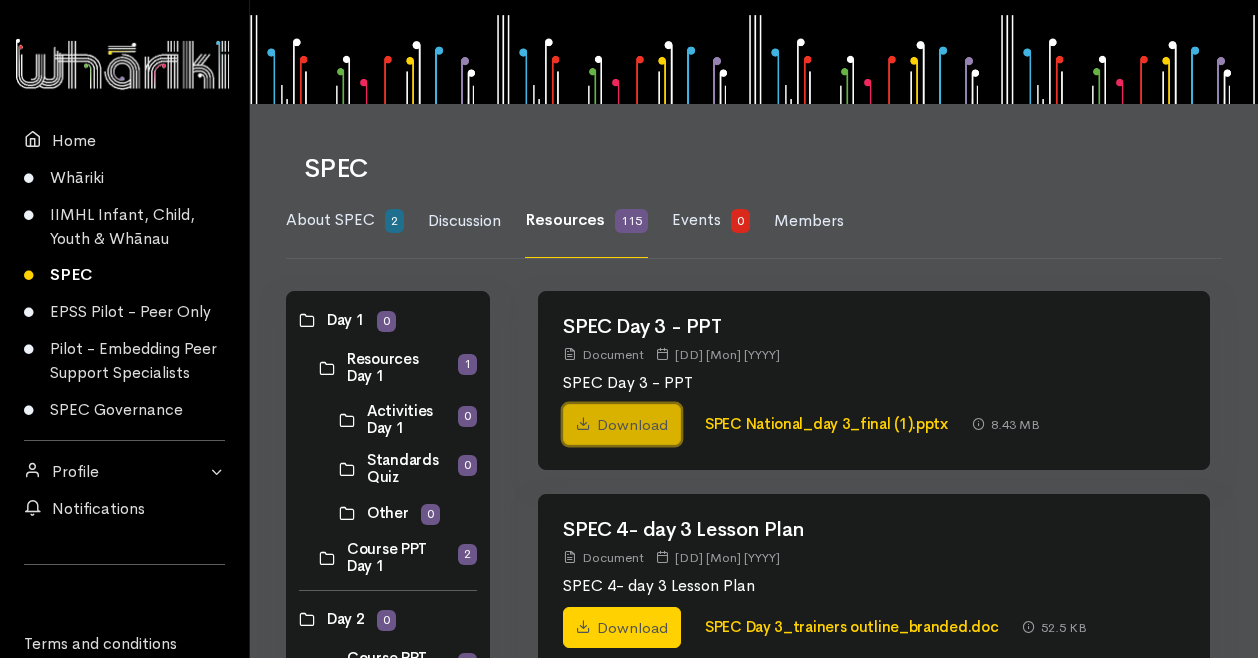 click on "Download" at bounding box center [622, 425] 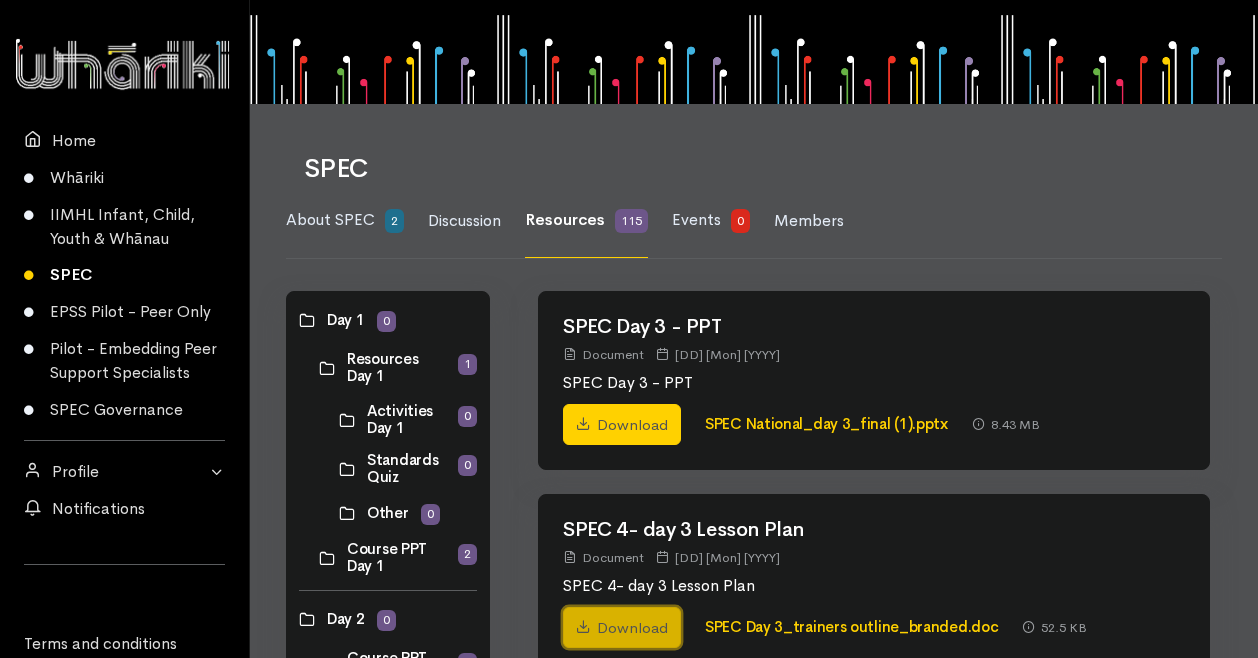 click on "Download" at bounding box center [622, 628] 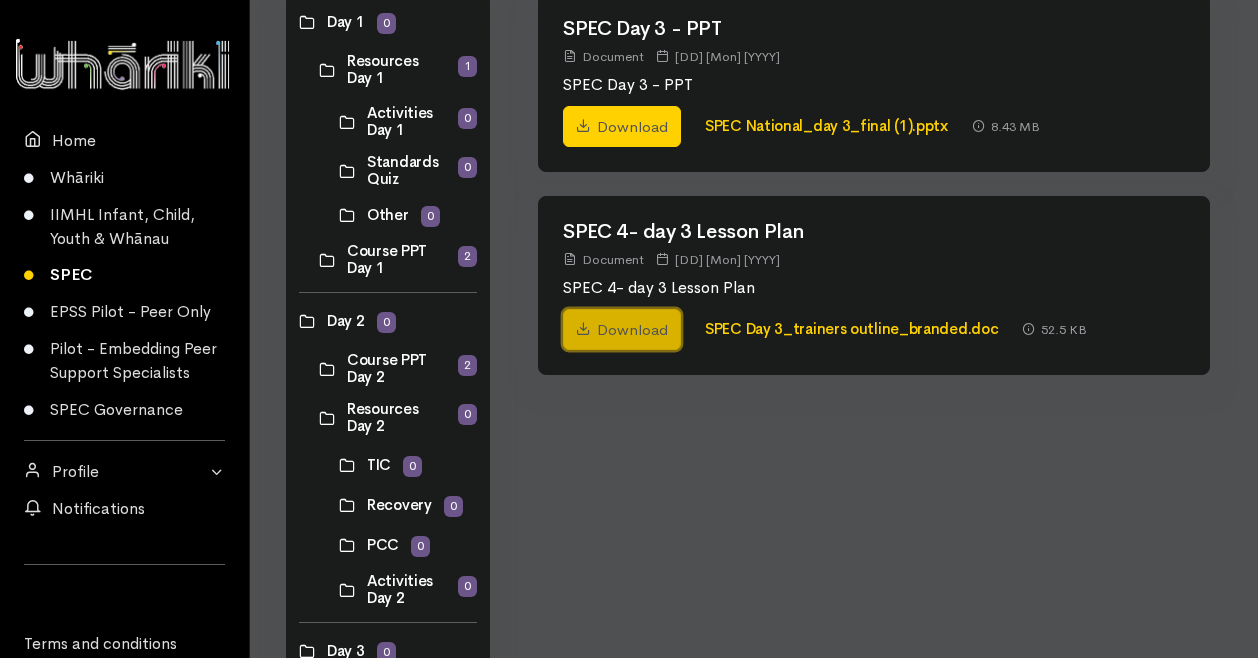 scroll, scrollTop: 350, scrollLeft: 0, axis: vertical 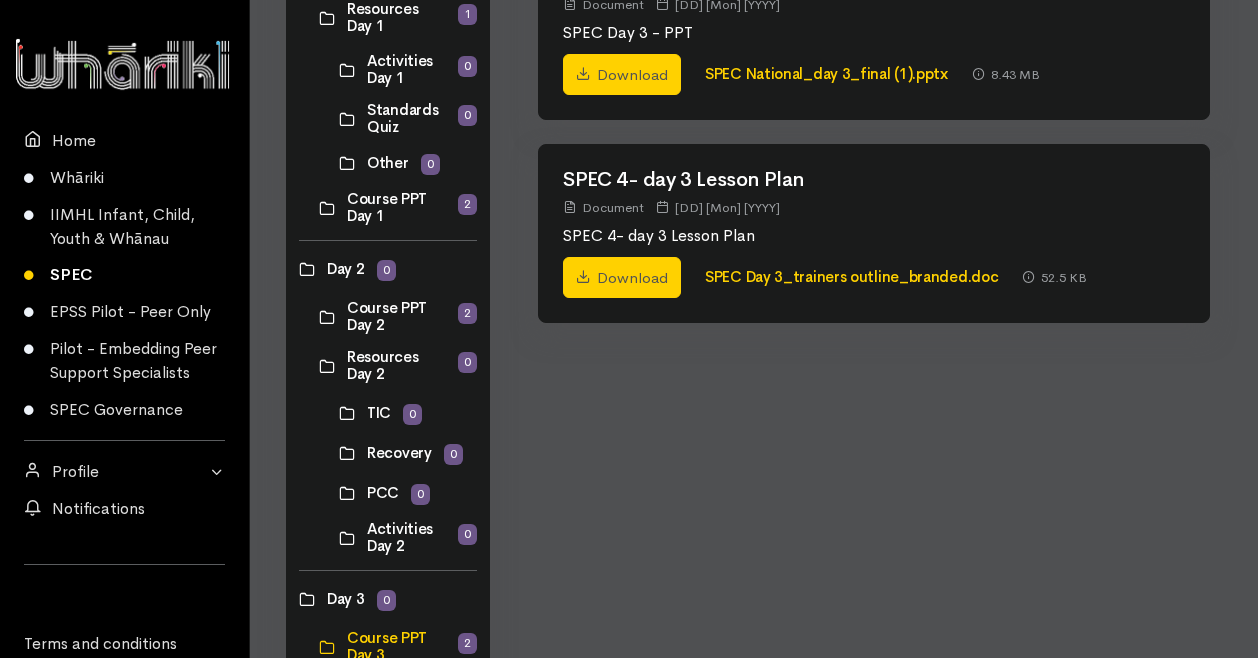 click at bounding box center [339, 538] 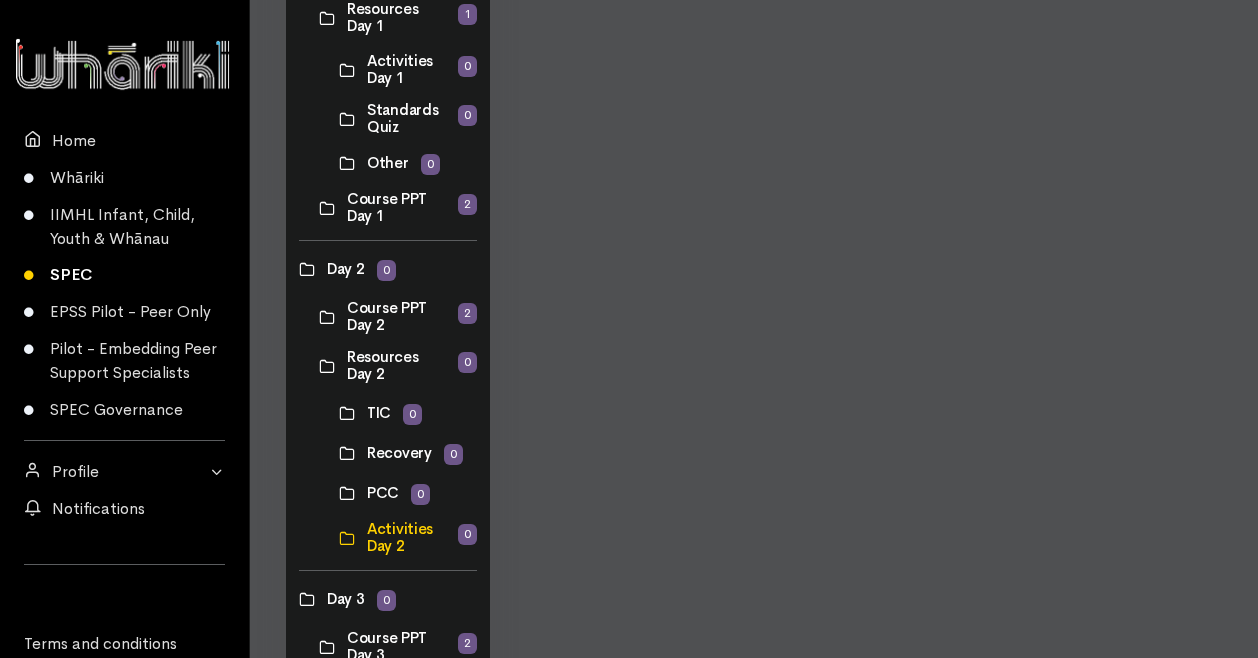 scroll, scrollTop: 0, scrollLeft: 0, axis: both 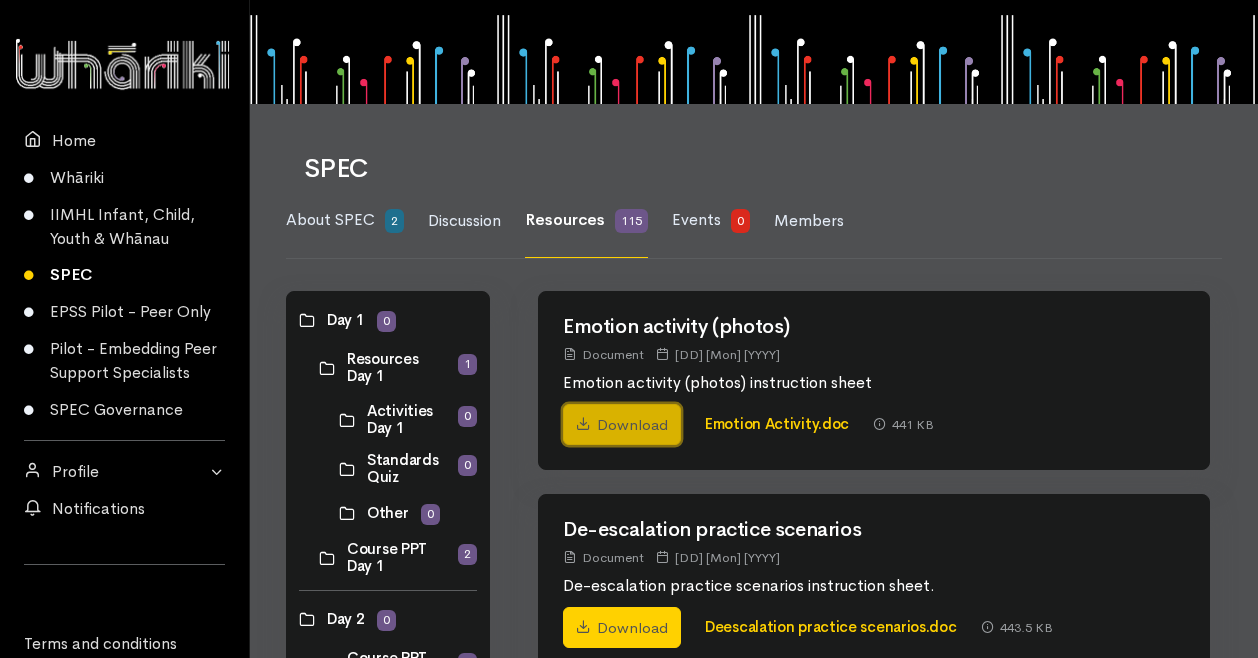 click on "Download" at bounding box center [622, 425] 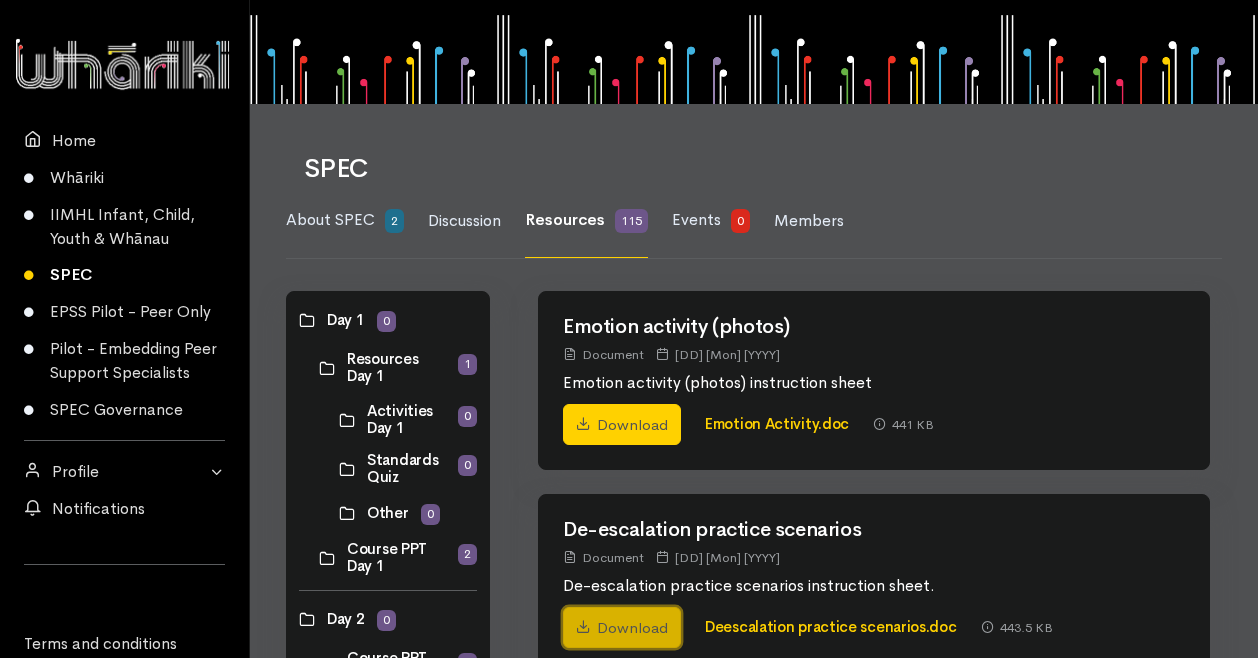 click on "Download" at bounding box center (622, 628) 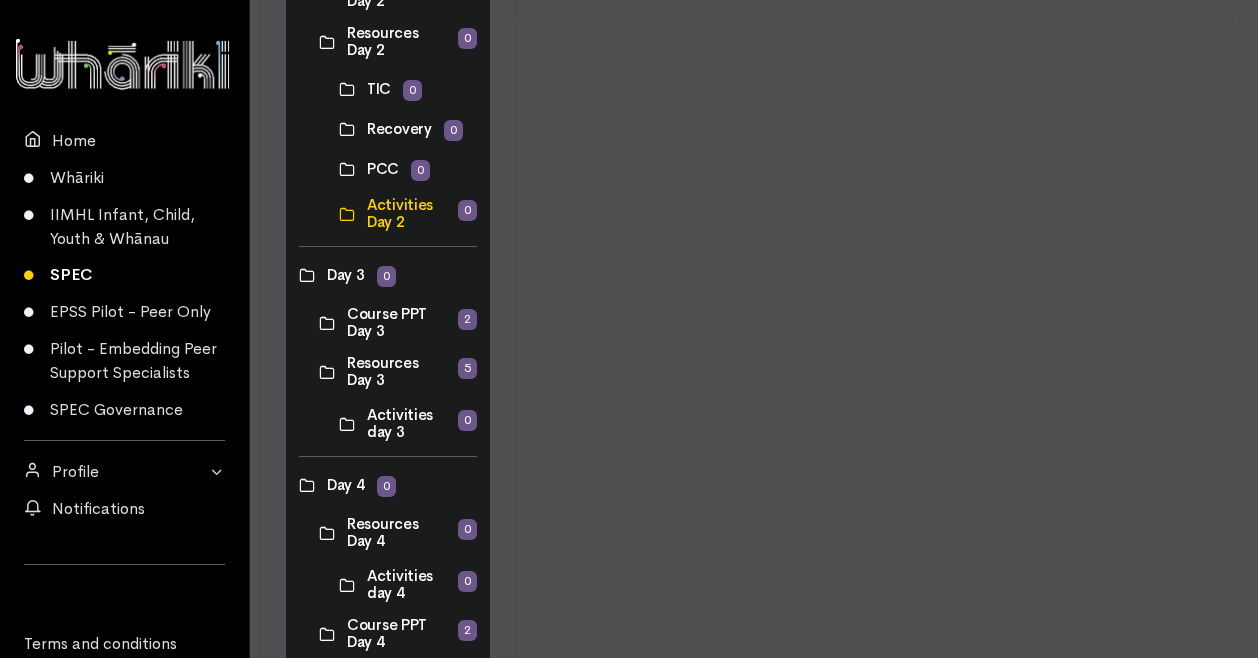 scroll, scrollTop: 745, scrollLeft: 0, axis: vertical 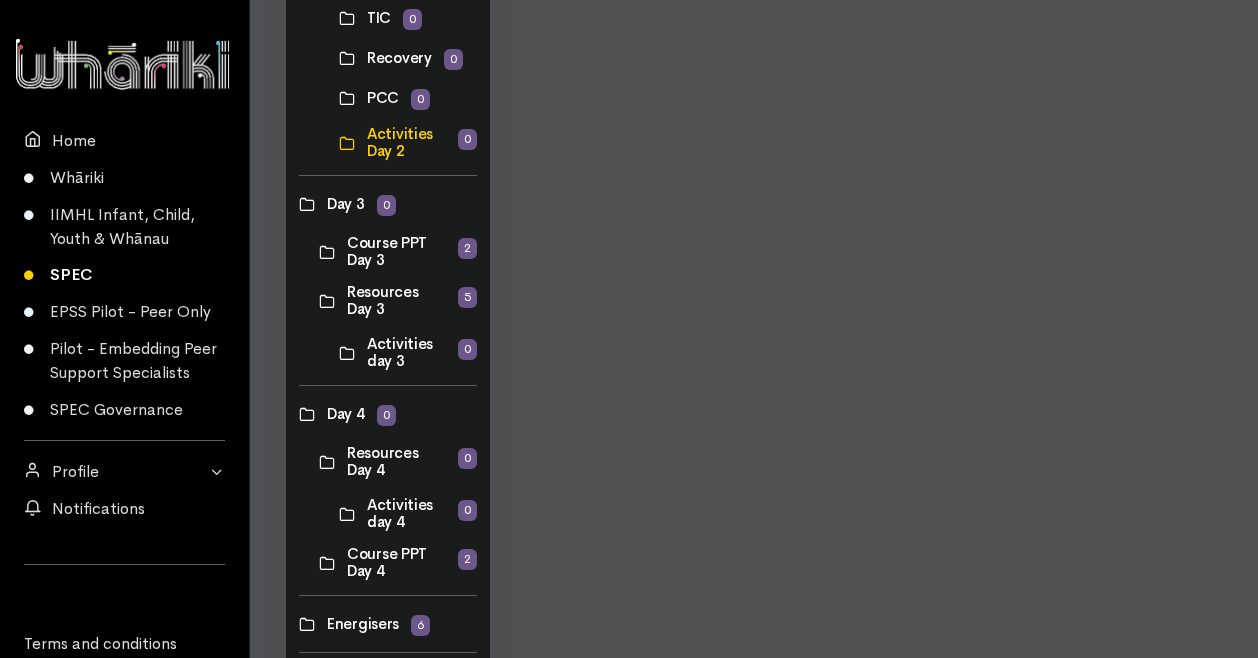 click at bounding box center [339, 353] 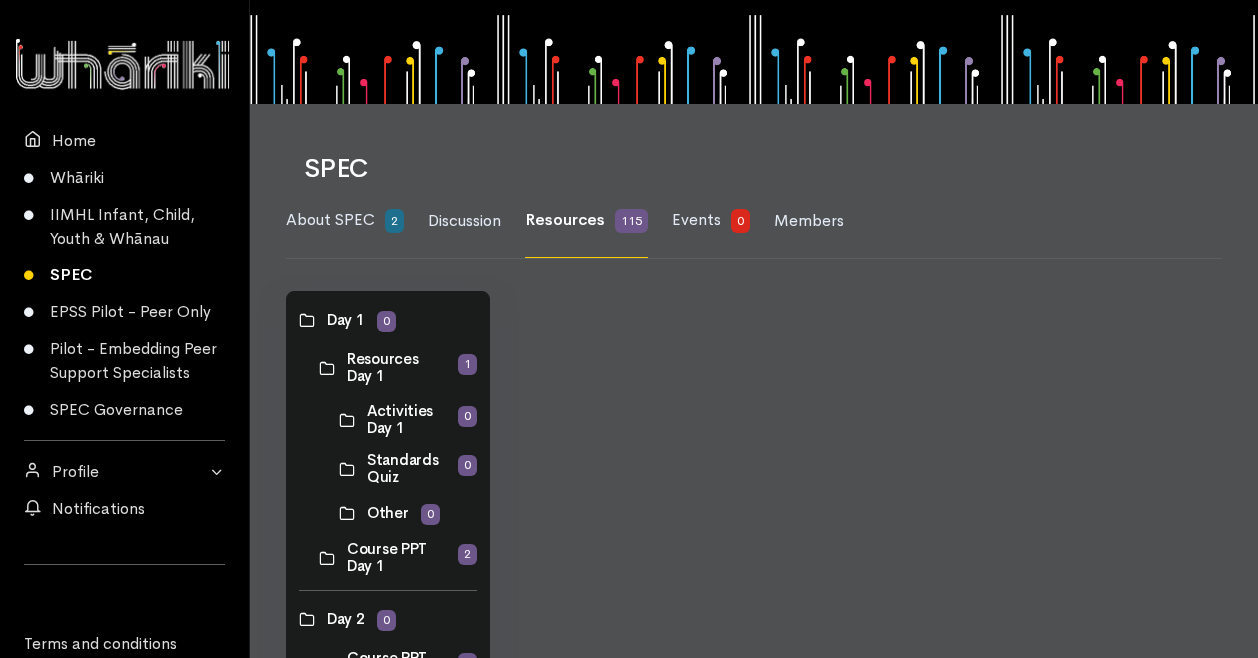 click on "About SPEC
2
Discussion
Resources
115
Events
0
Members" at bounding box center (754, 209) 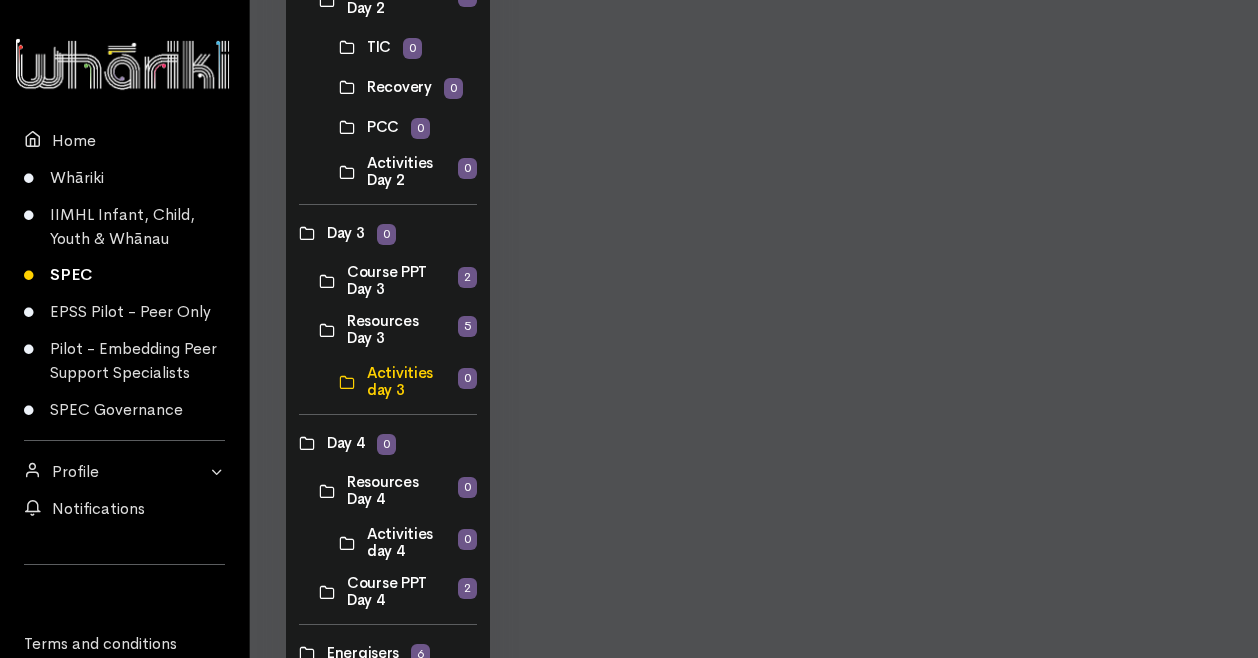 scroll, scrollTop: 794, scrollLeft: 0, axis: vertical 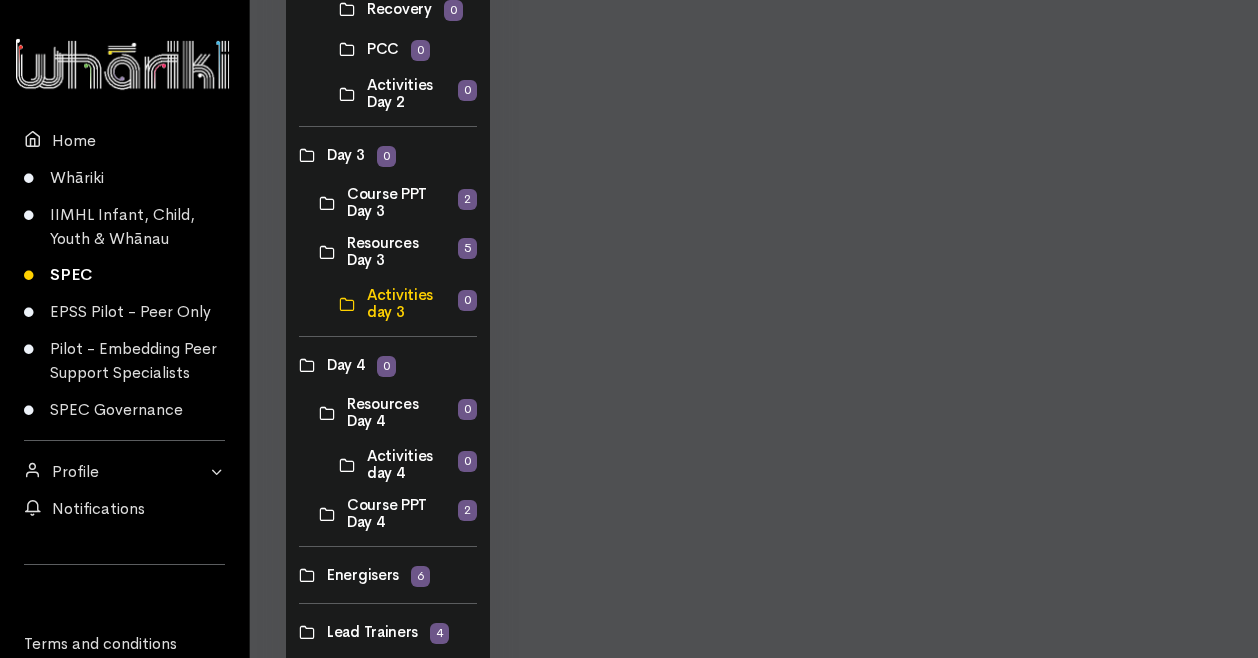 click at bounding box center (319, 252) 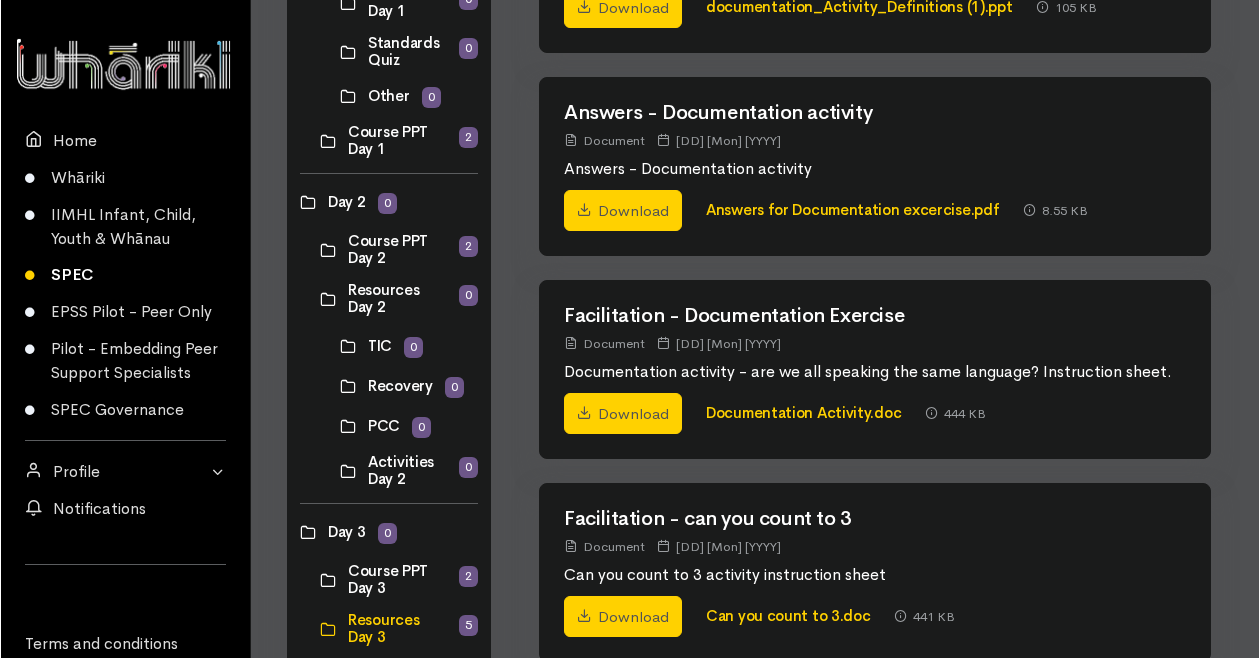 scroll, scrollTop: 446, scrollLeft: 0, axis: vertical 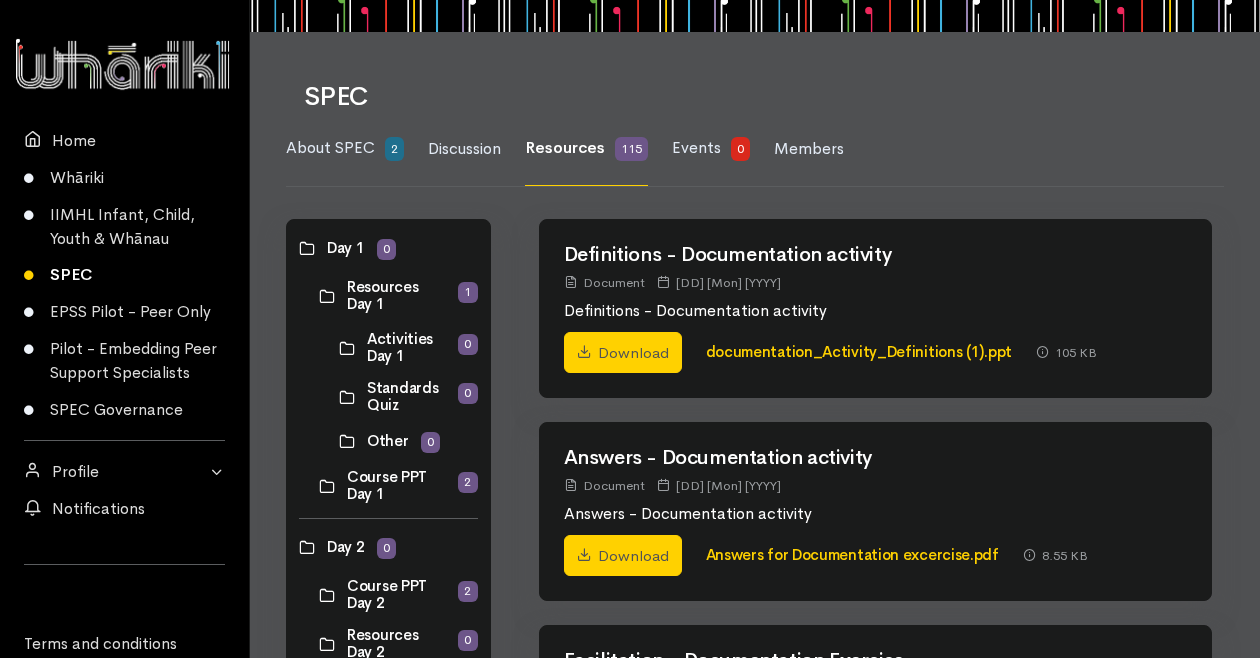 click at bounding box center [319, 486] 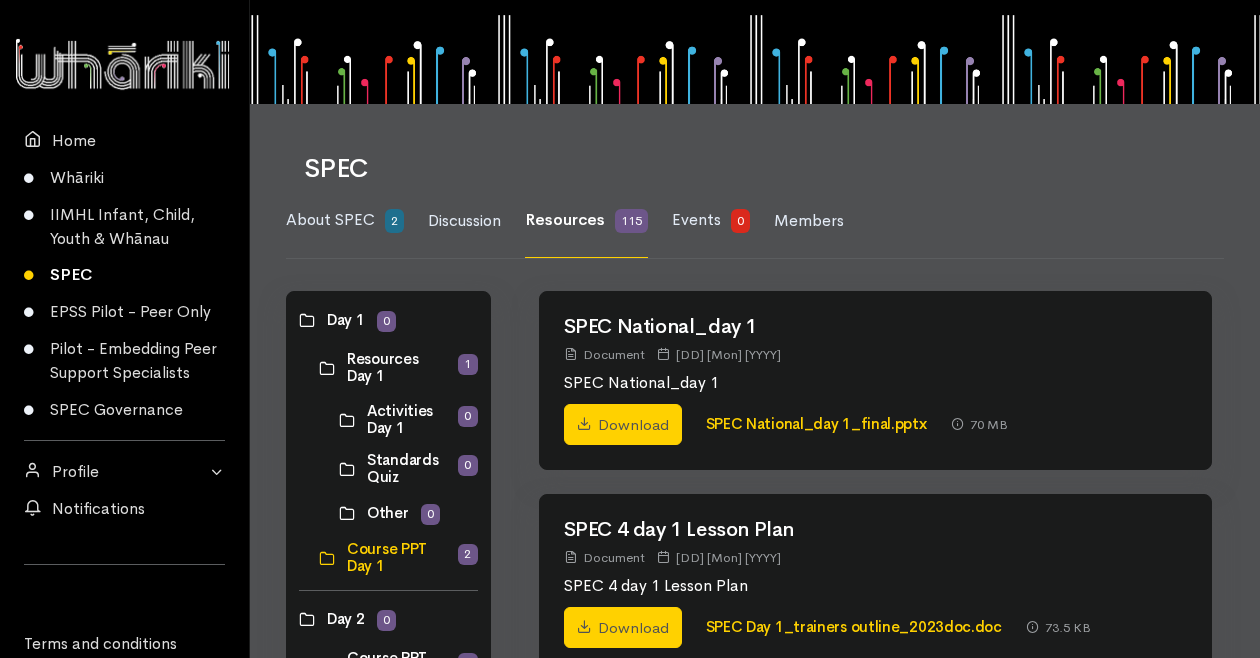 click at bounding box center [319, 368] 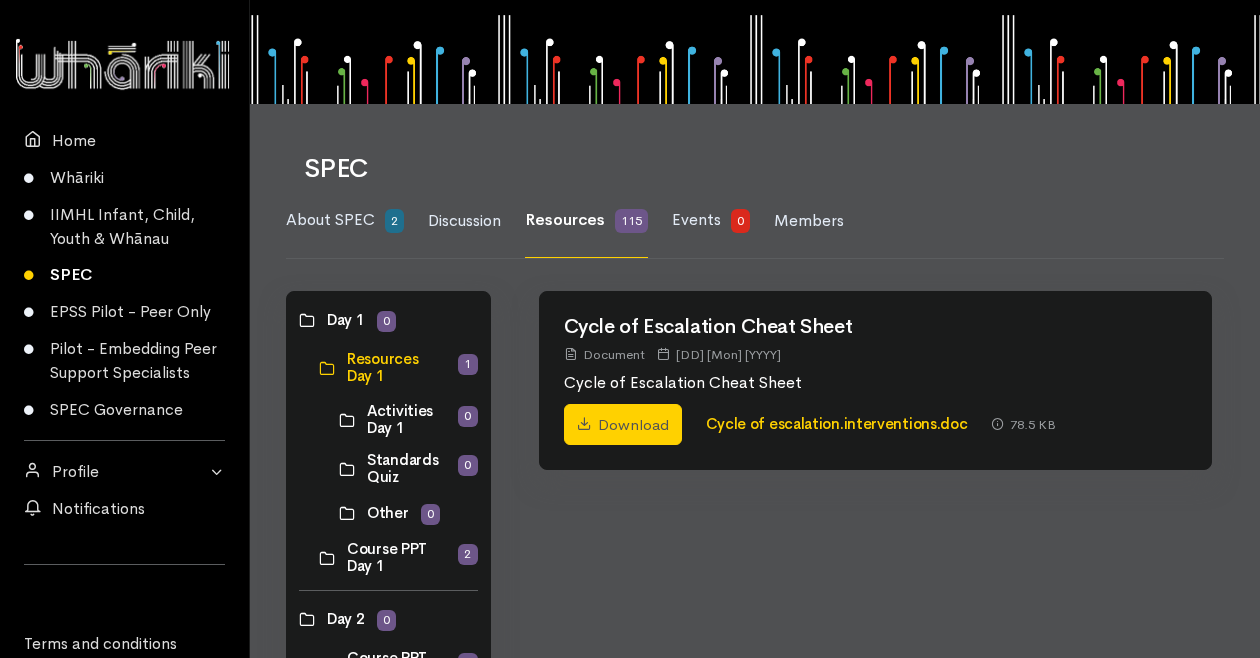 click at bounding box center [299, 619] 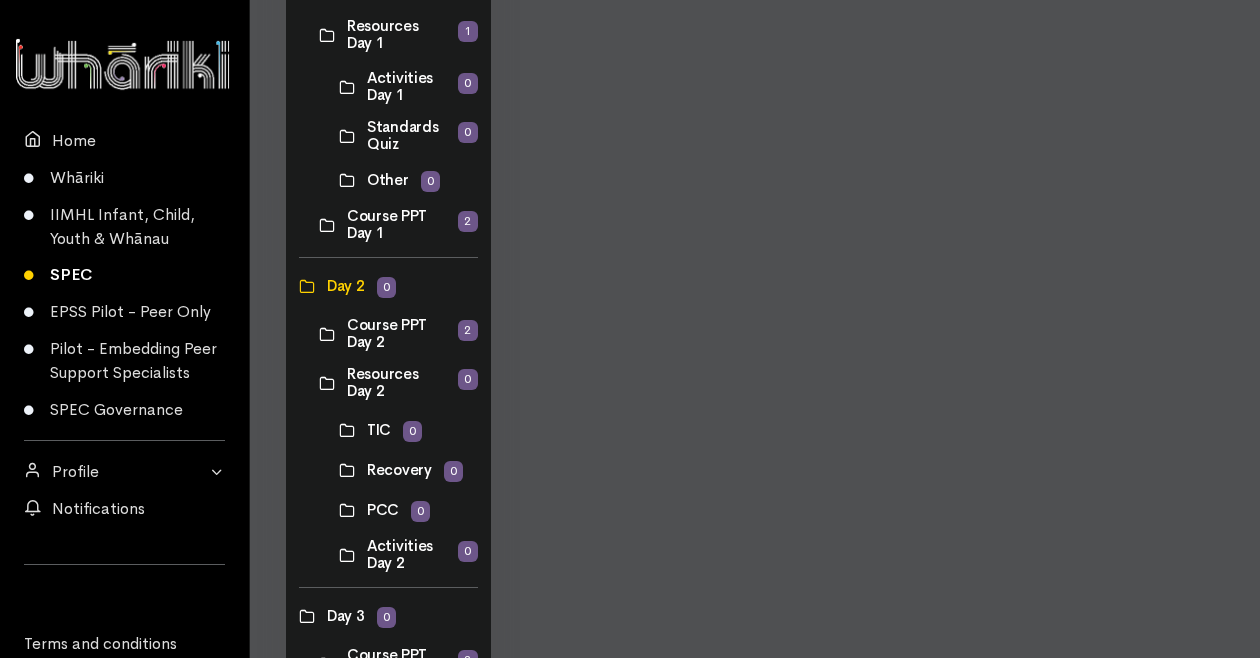 scroll, scrollTop: 374, scrollLeft: 0, axis: vertical 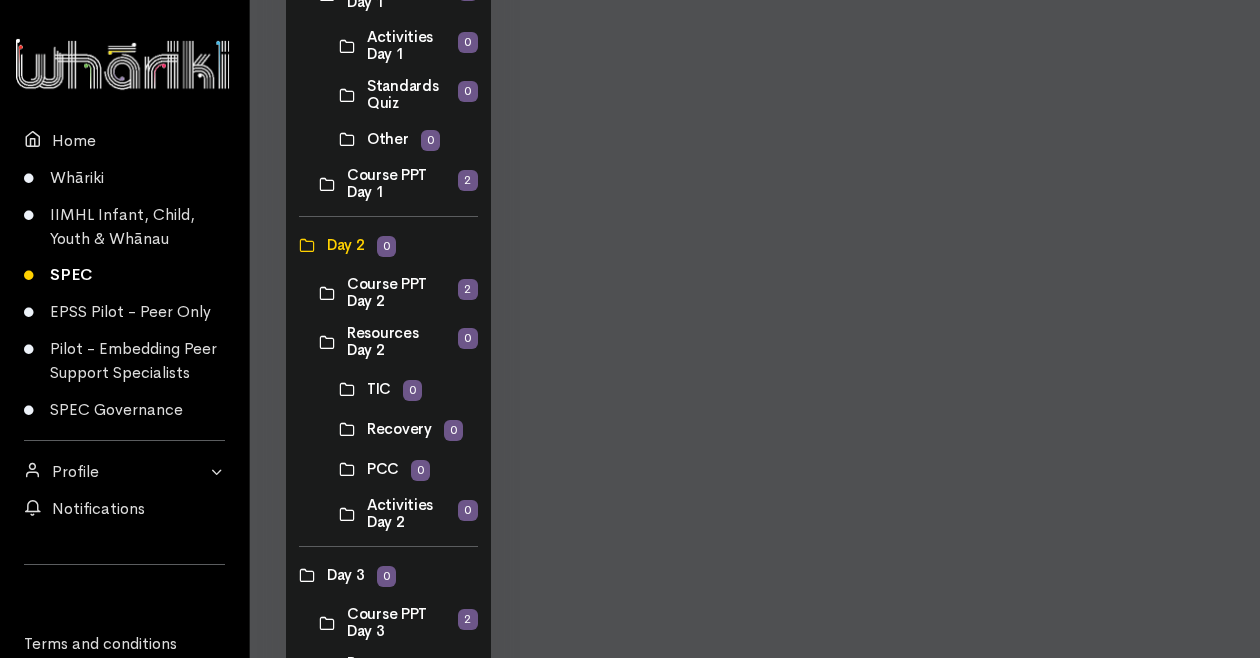 click at bounding box center (319, 293) 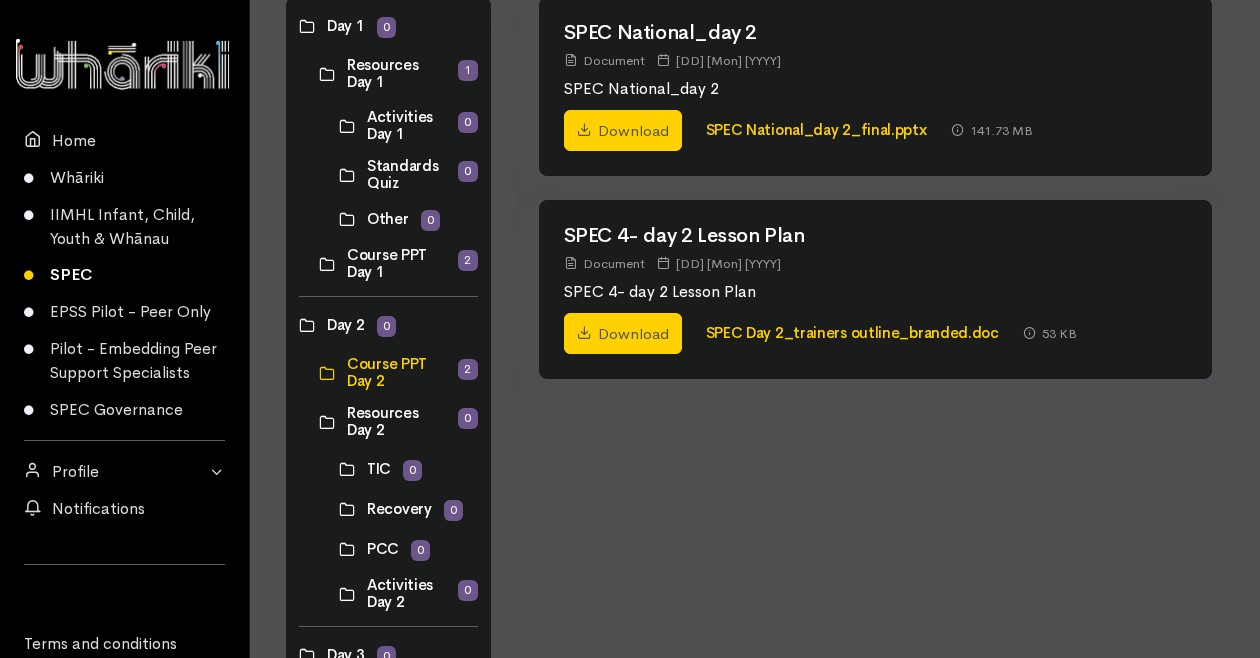 scroll, scrollTop: 368, scrollLeft: 0, axis: vertical 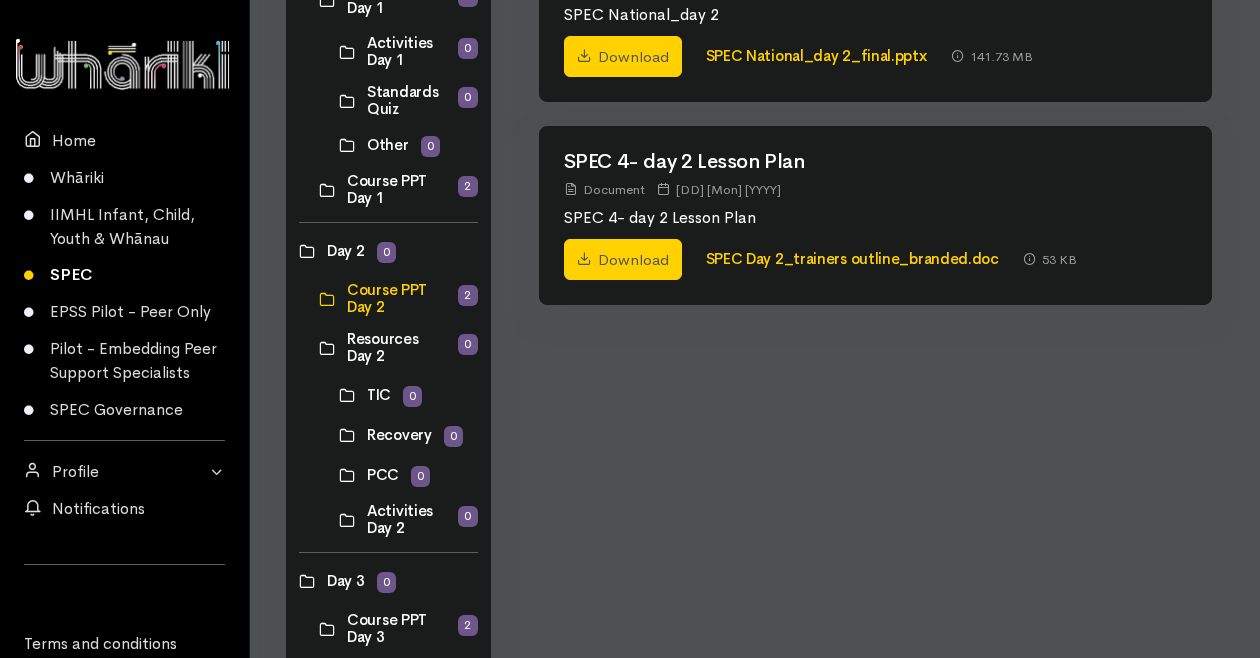click at bounding box center [339, 520] 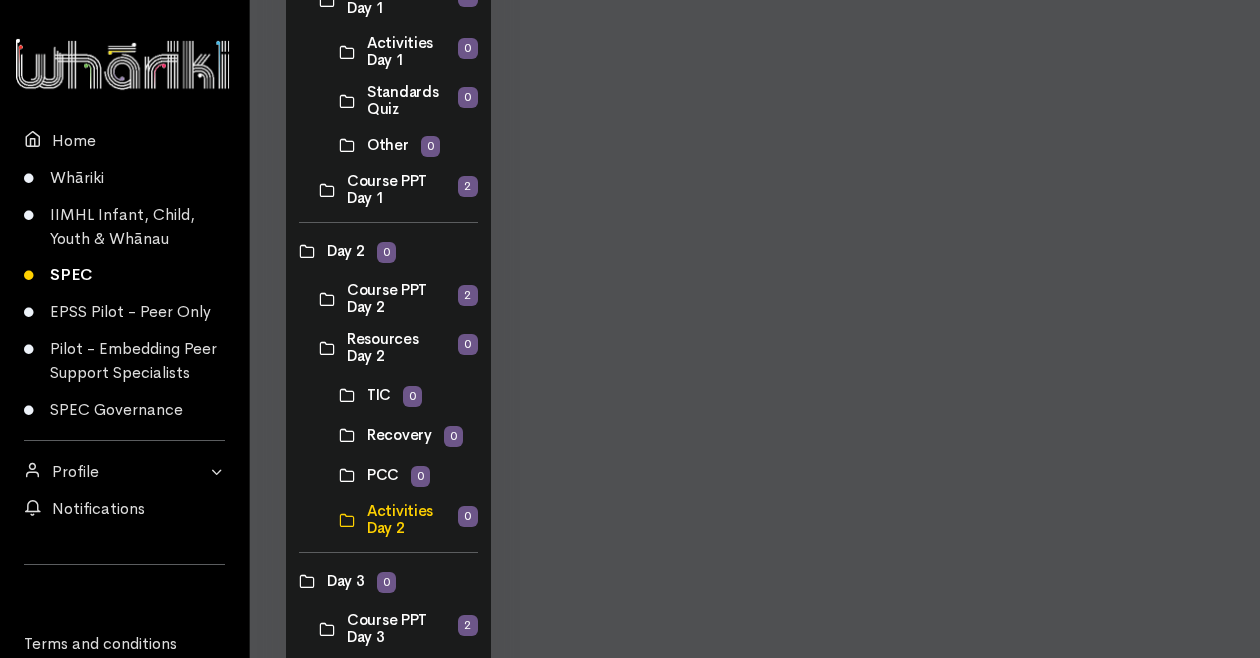 scroll, scrollTop: 0, scrollLeft: 0, axis: both 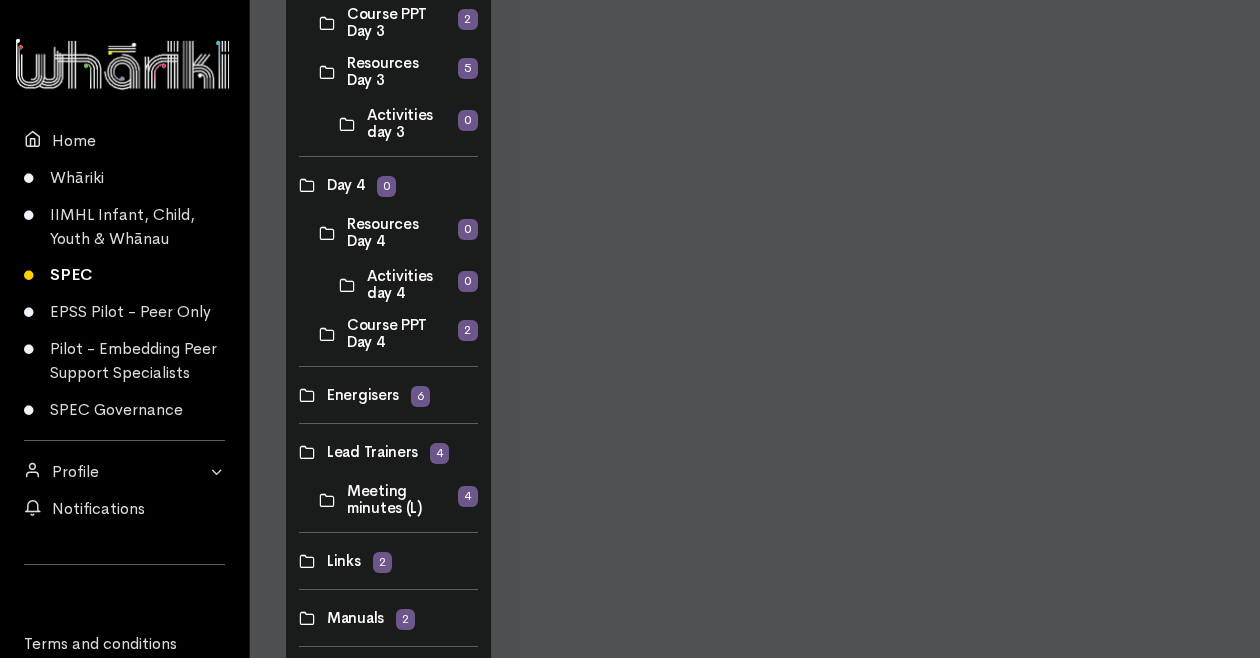 click at bounding box center (319, 233) 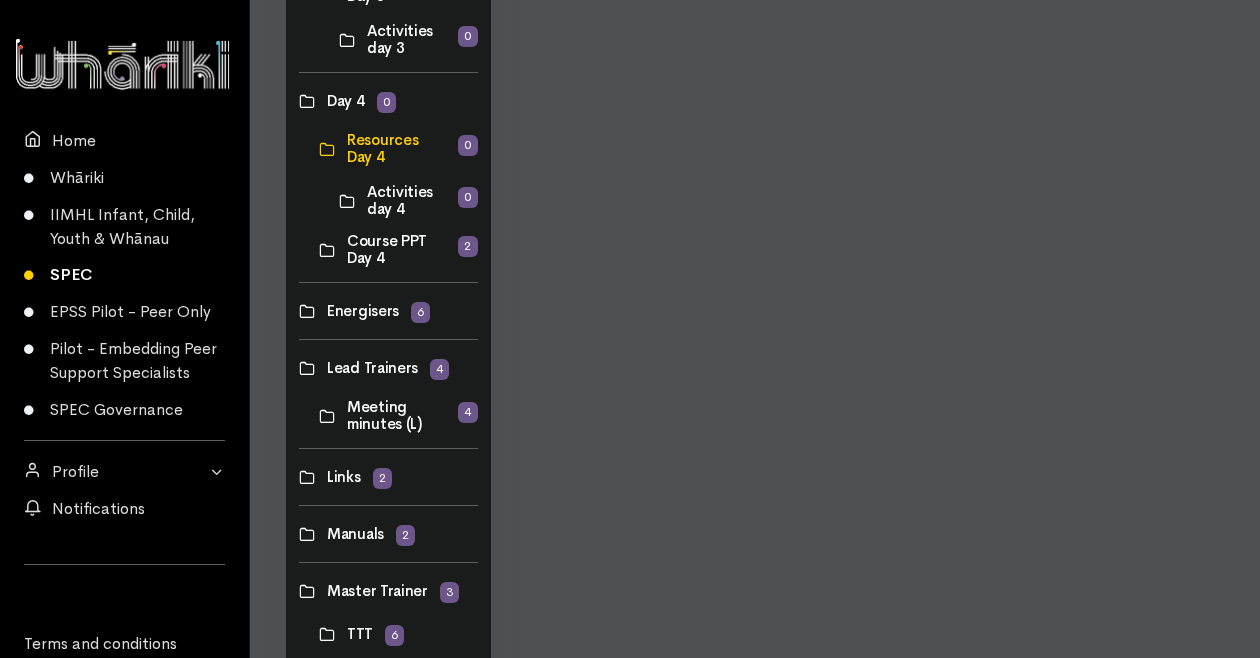 scroll, scrollTop: 1082, scrollLeft: 0, axis: vertical 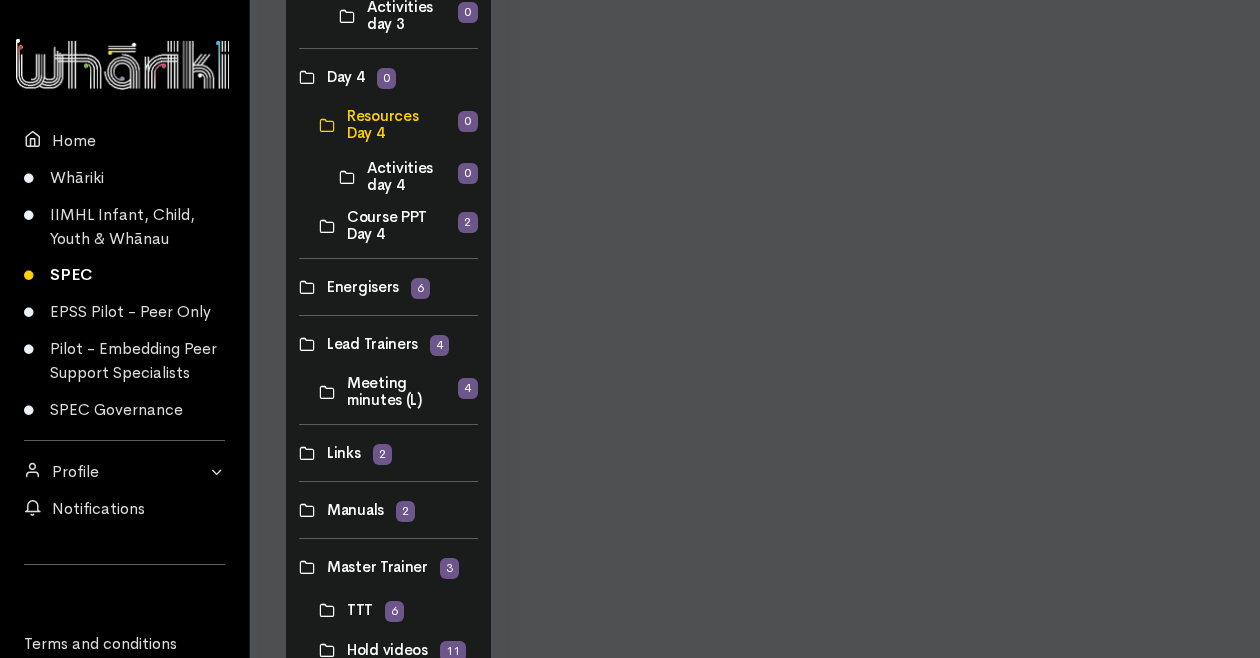 click at bounding box center [319, 226] 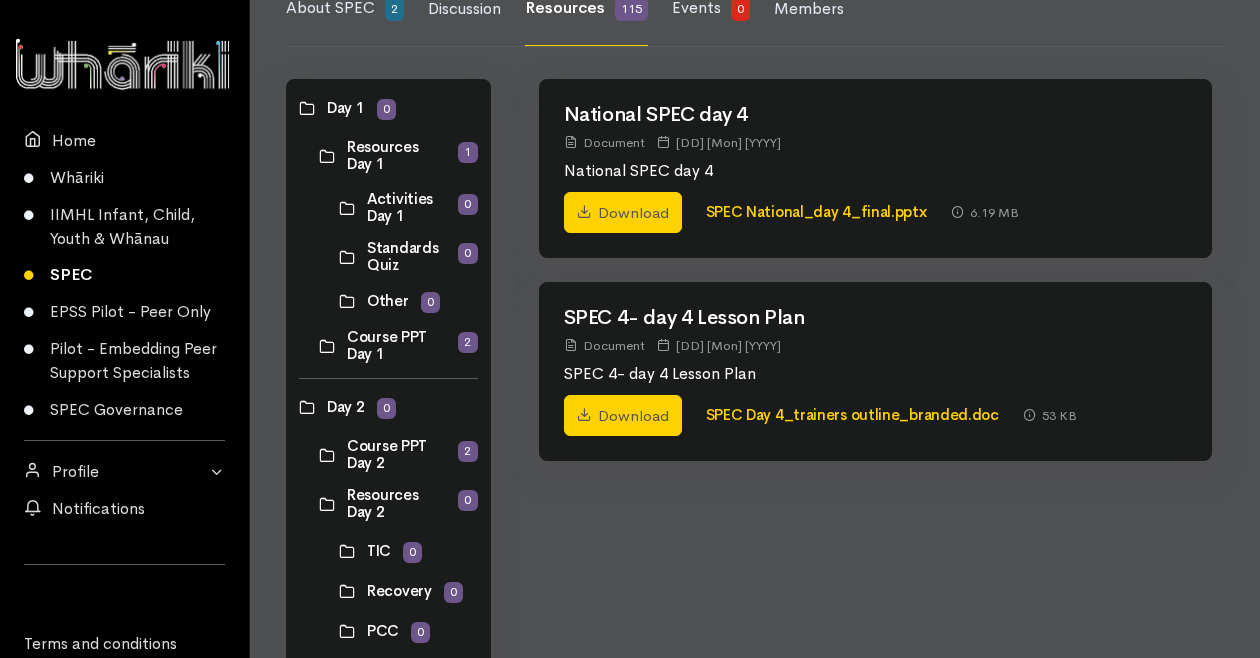 scroll, scrollTop: 234, scrollLeft: 0, axis: vertical 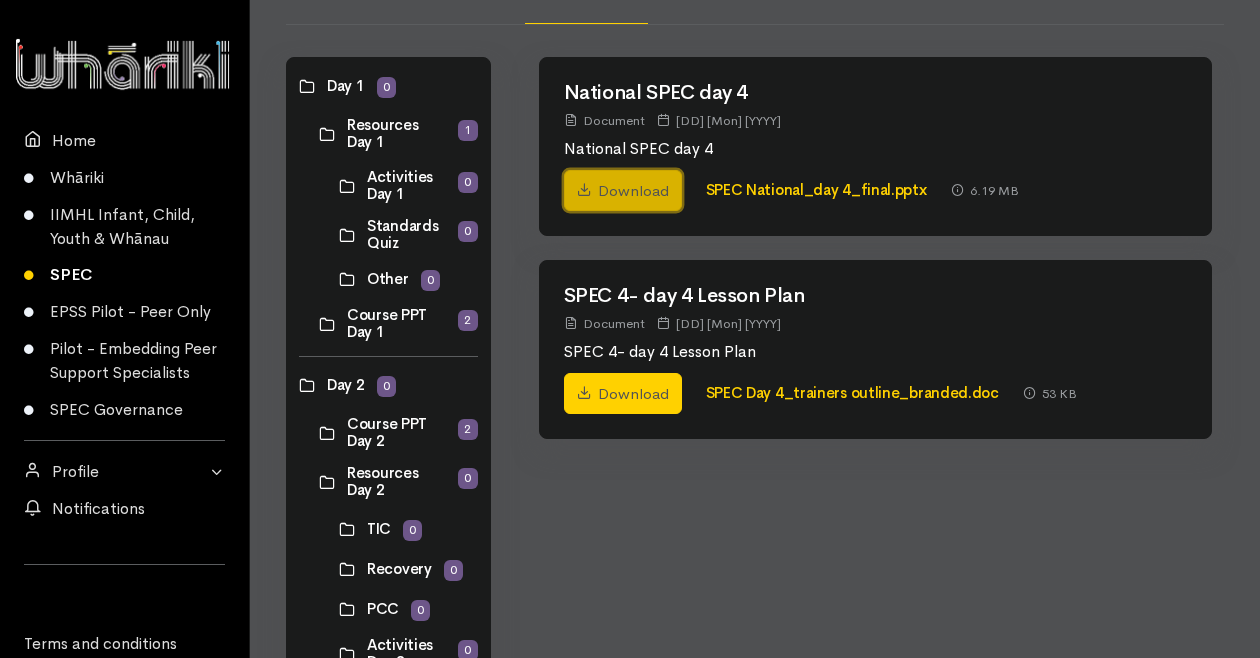 click on "Download" at bounding box center (623, 191) 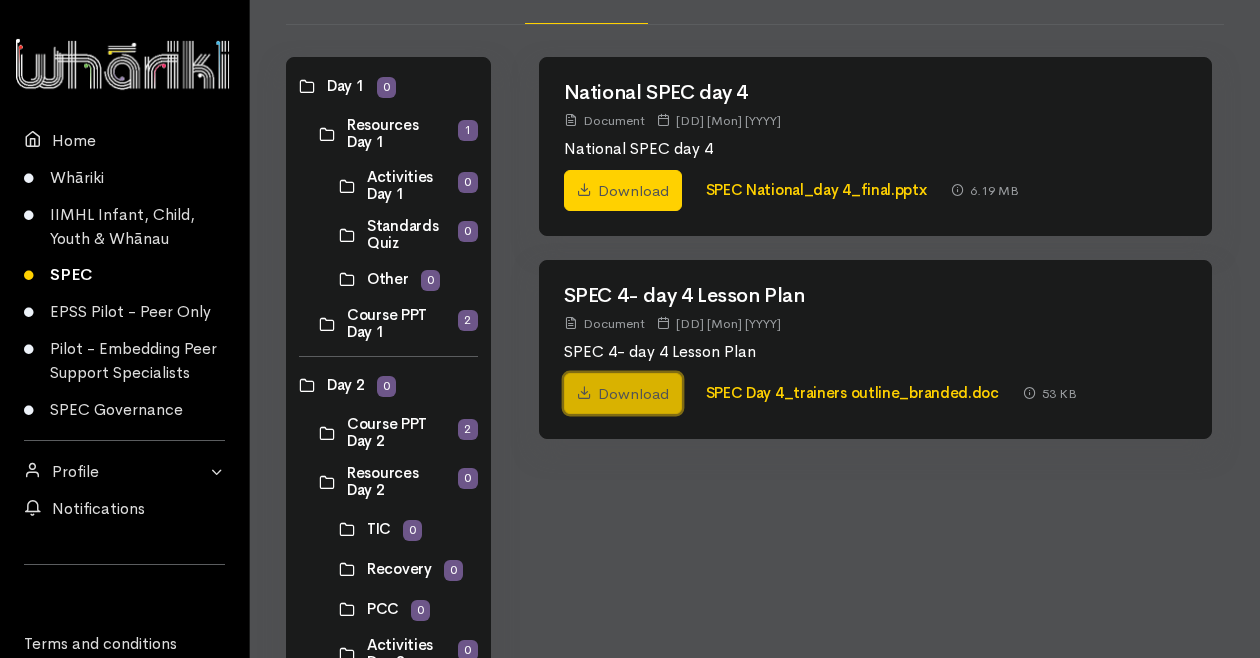 click on "Download" at bounding box center (623, 394) 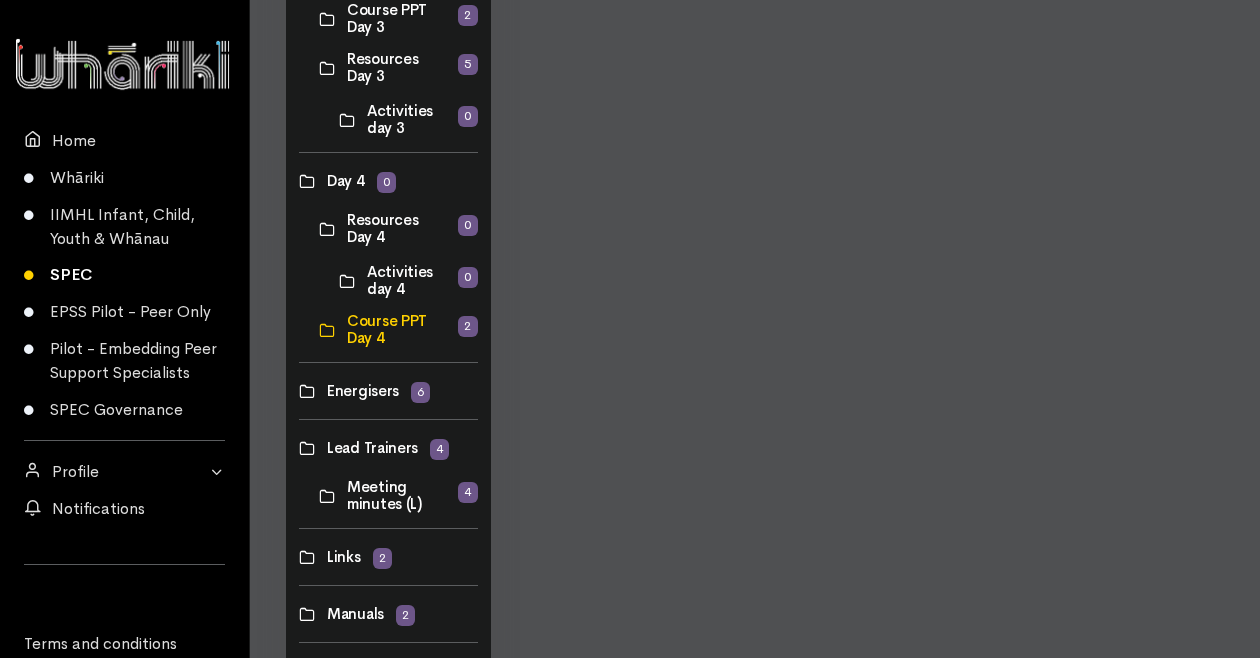 scroll, scrollTop: 1031, scrollLeft: 0, axis: vertical 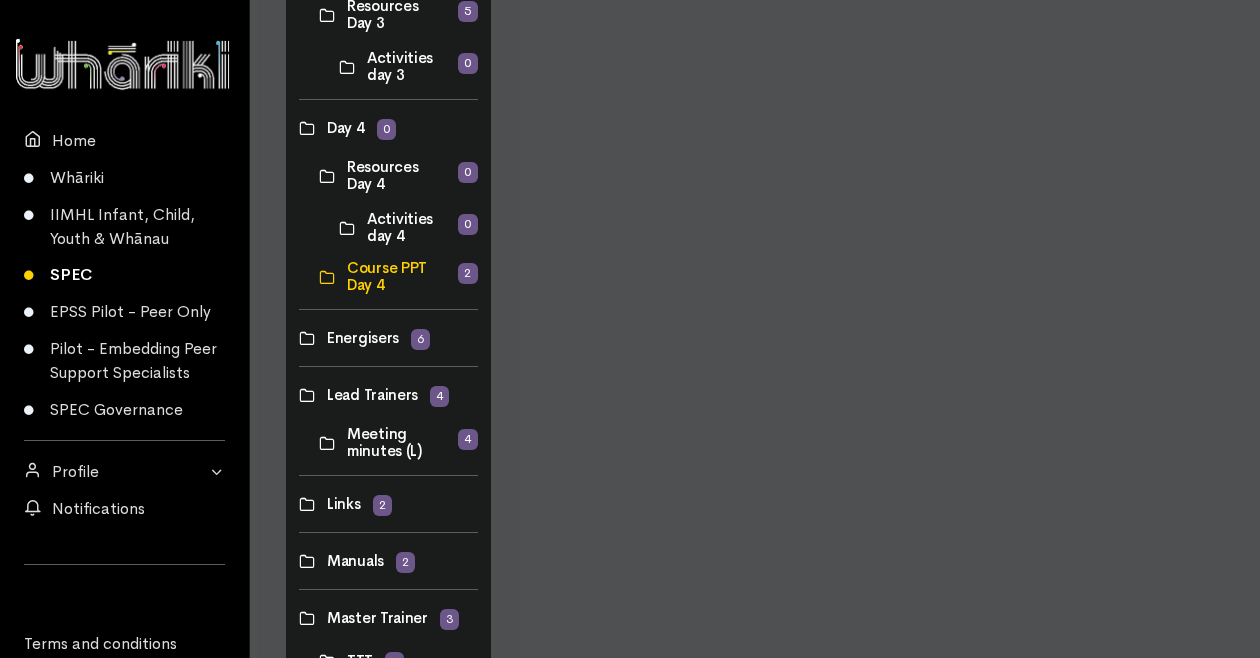 click at bounding box center [299, 338] 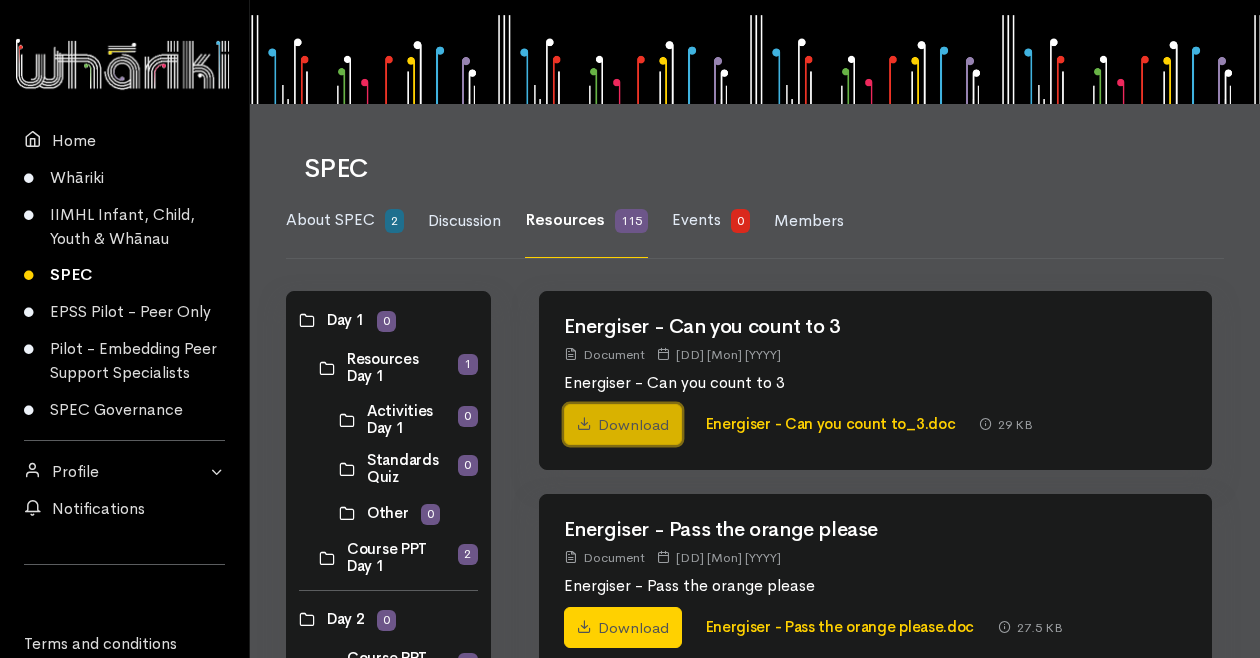 click on "Download" at bounding box center (623, 425) 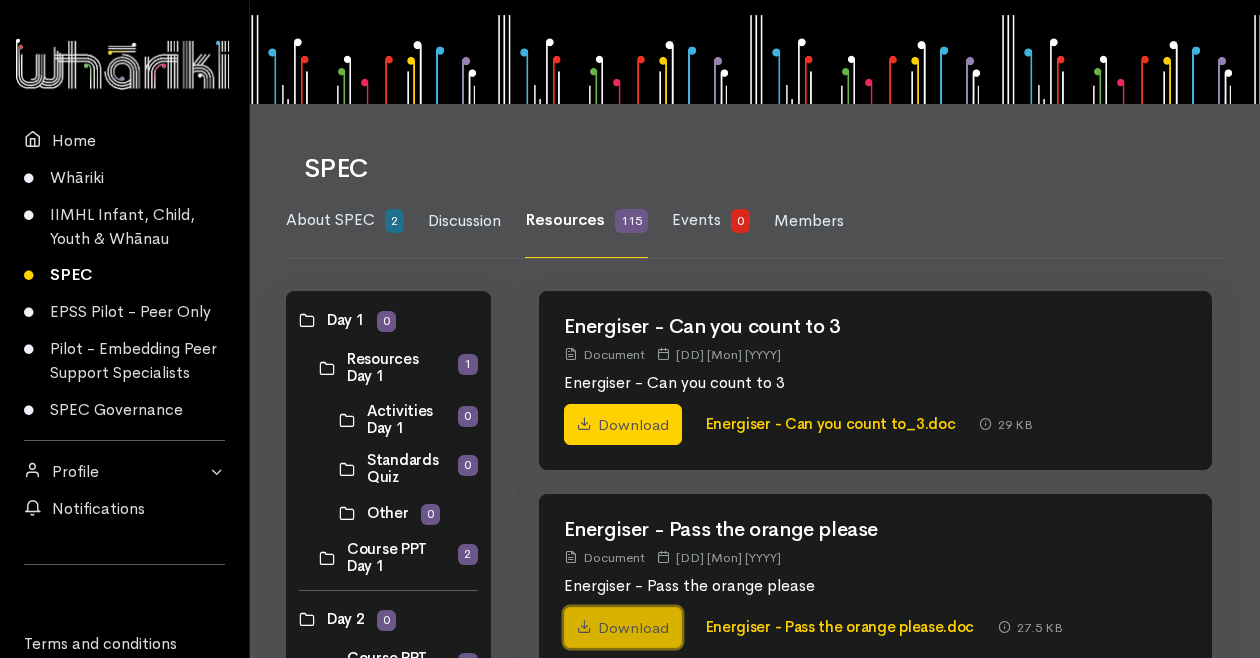 click on "Download" at bounding box center (623, 628) 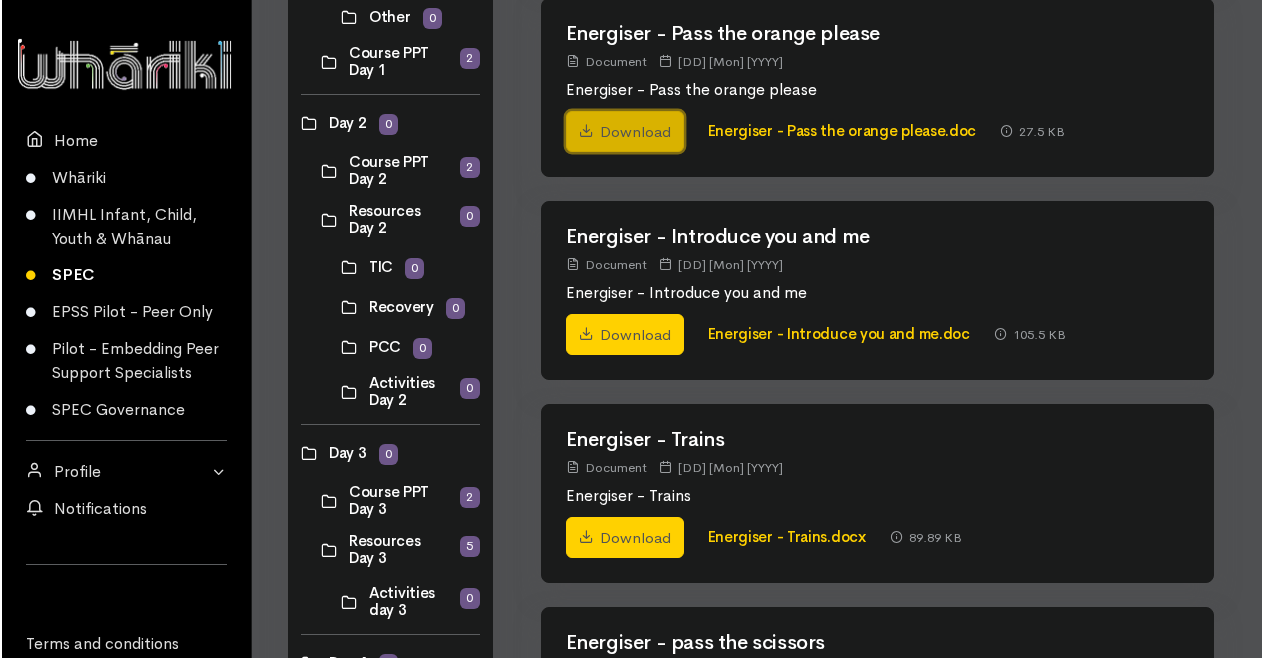 scroll, scrollTop: 508, scrollLeft: 0, axis: vertical 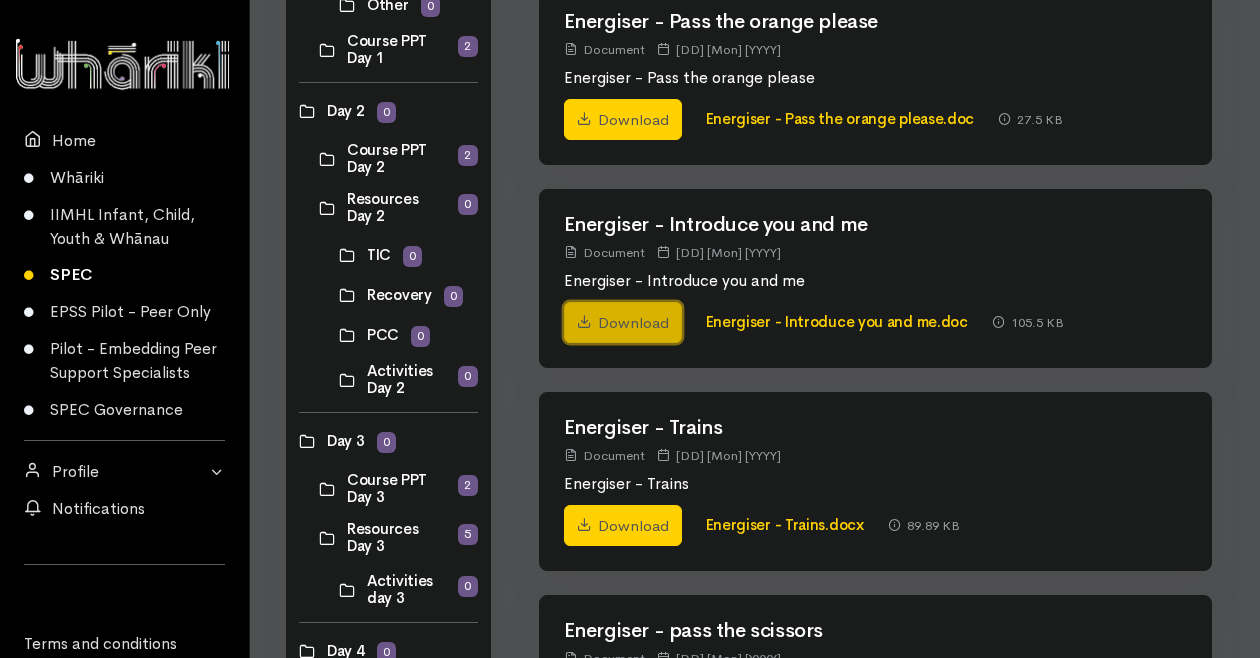 click on "Download" at bounding box center [623, 323] 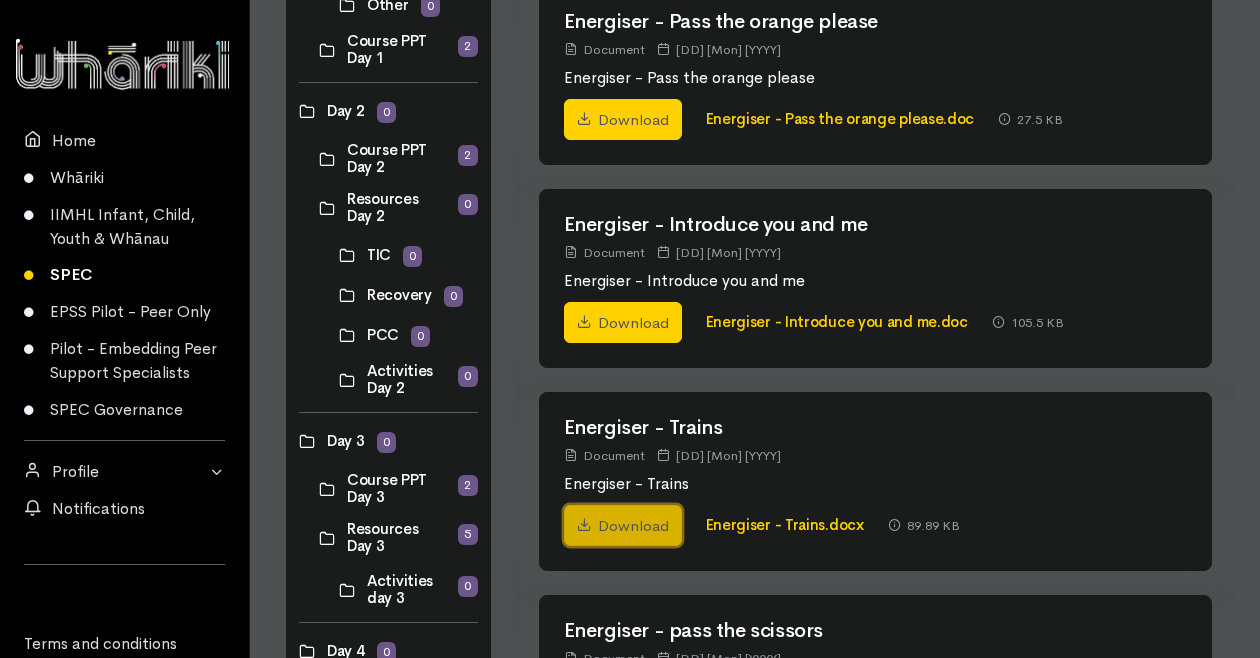 click on "Download" at bounding box center [623, 526] 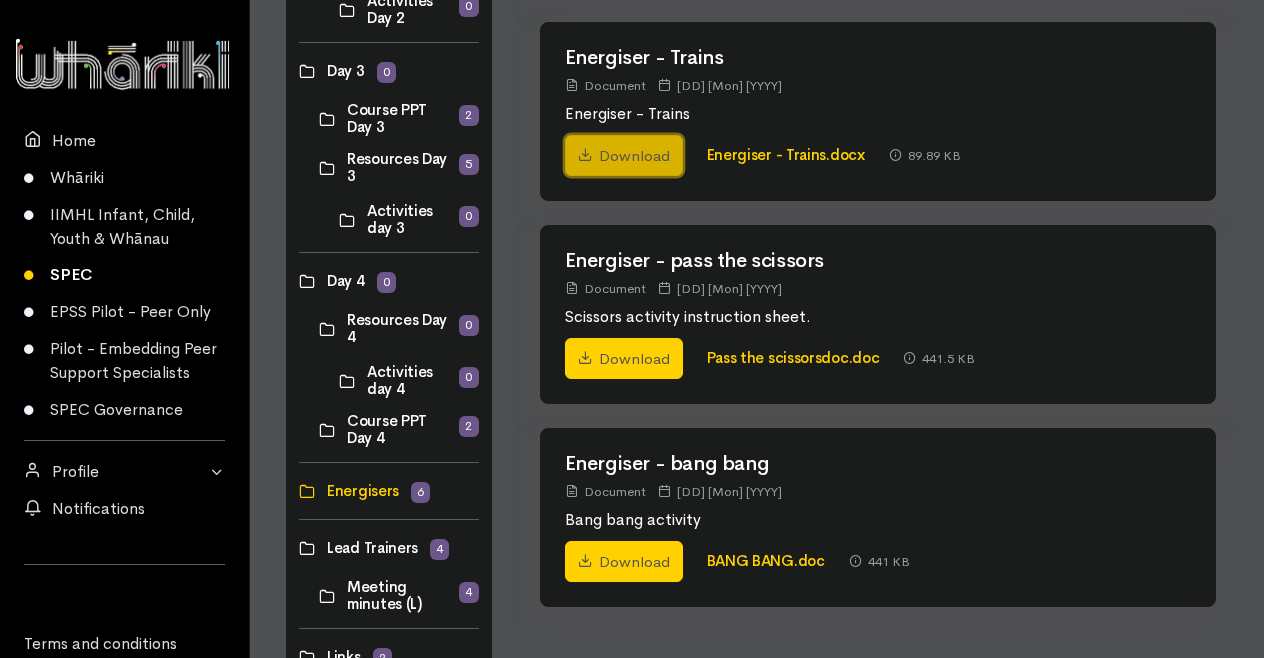 scroll, scrollTop: 928, scrollLeft: 0, axis: vertical 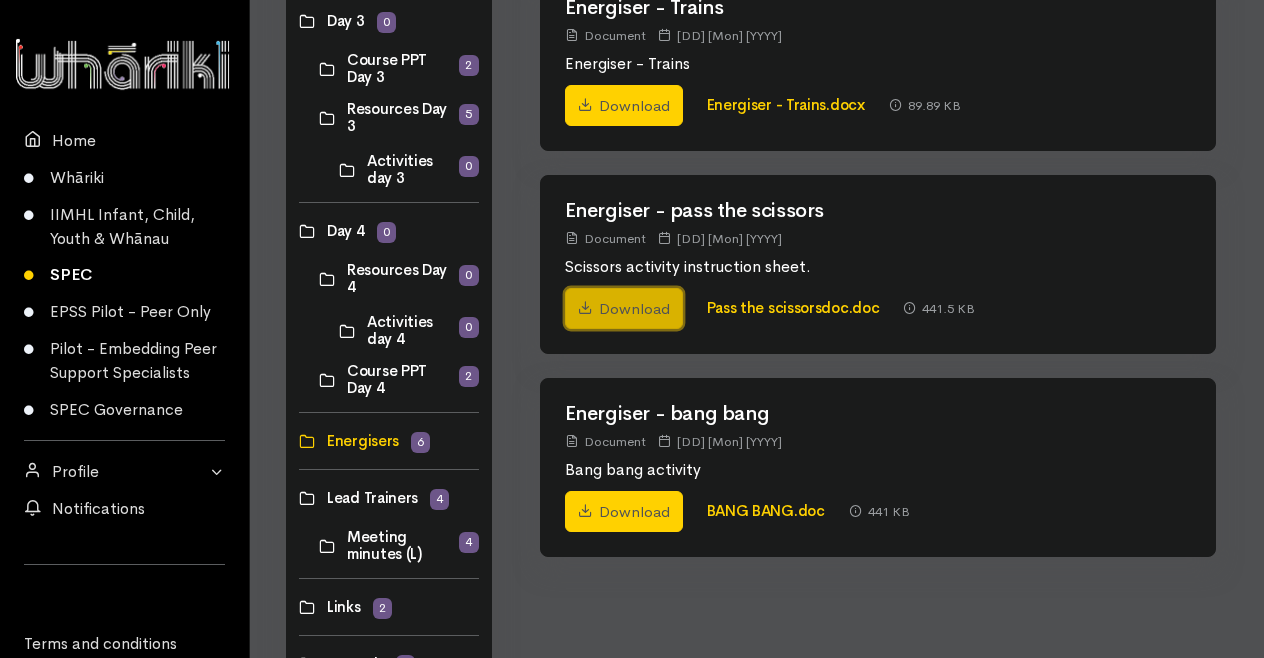 click on "Download" at bounding box center [624, 309] 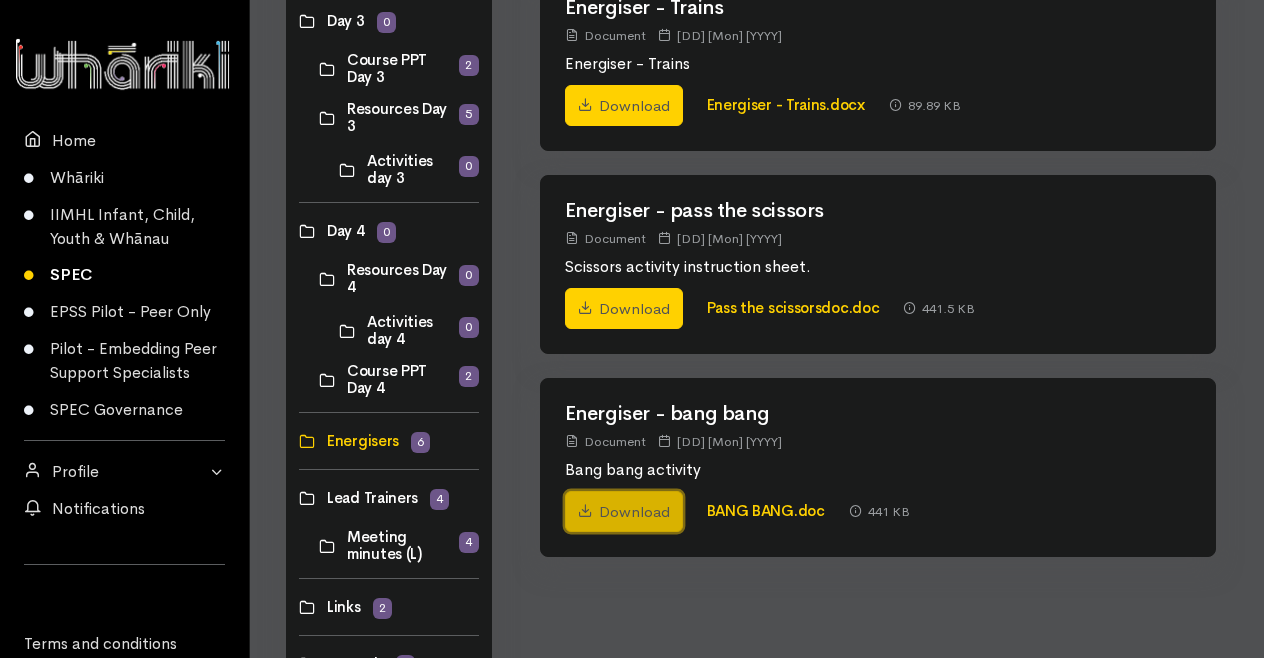 click on "Download" at bounding box center (624, 512) 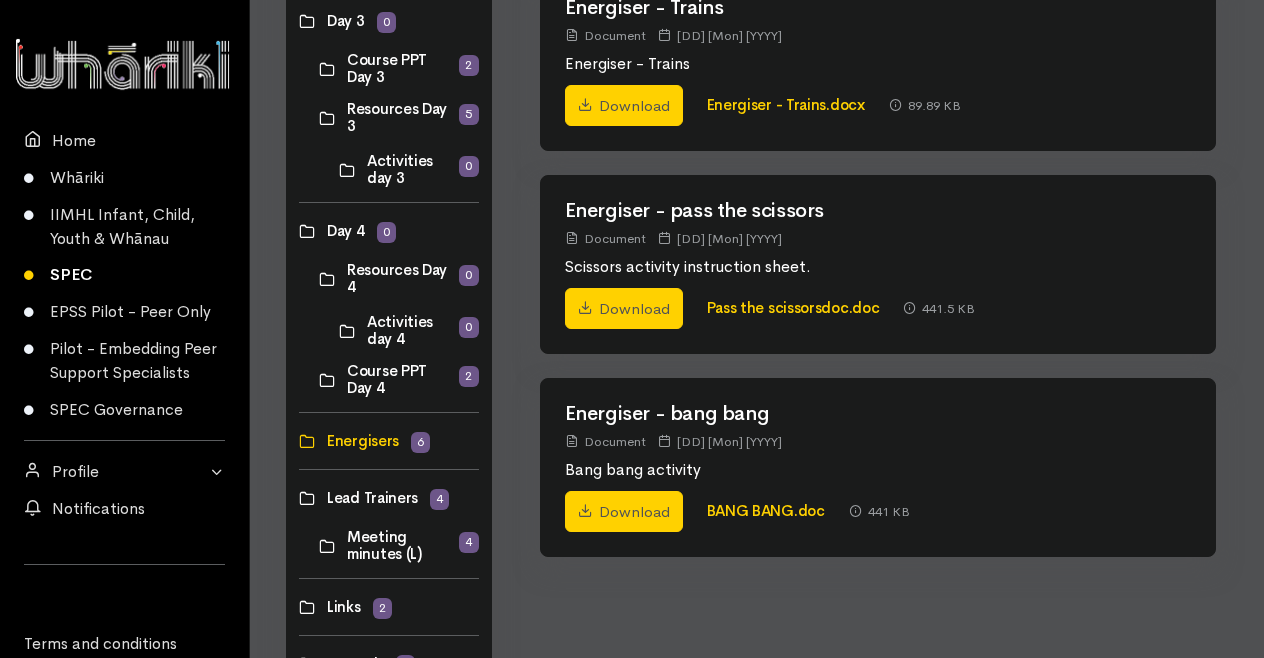 click at bounding box center [299, 498] 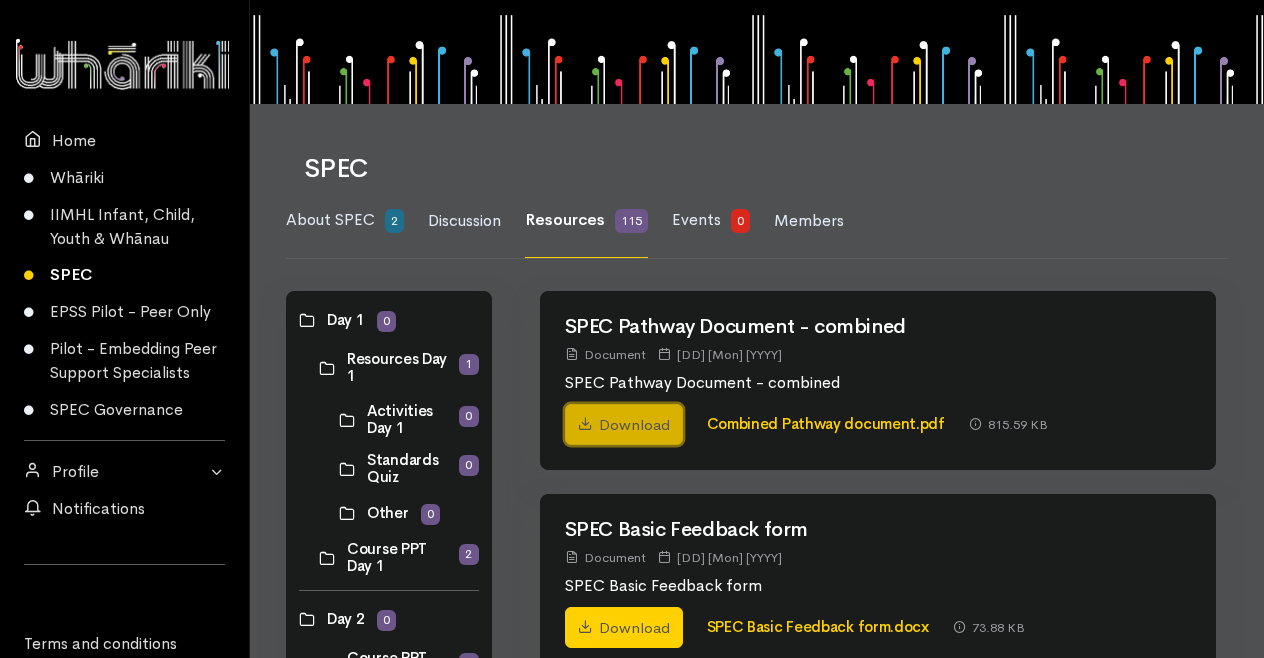 click on "Download" at bounding box center [624, 425] 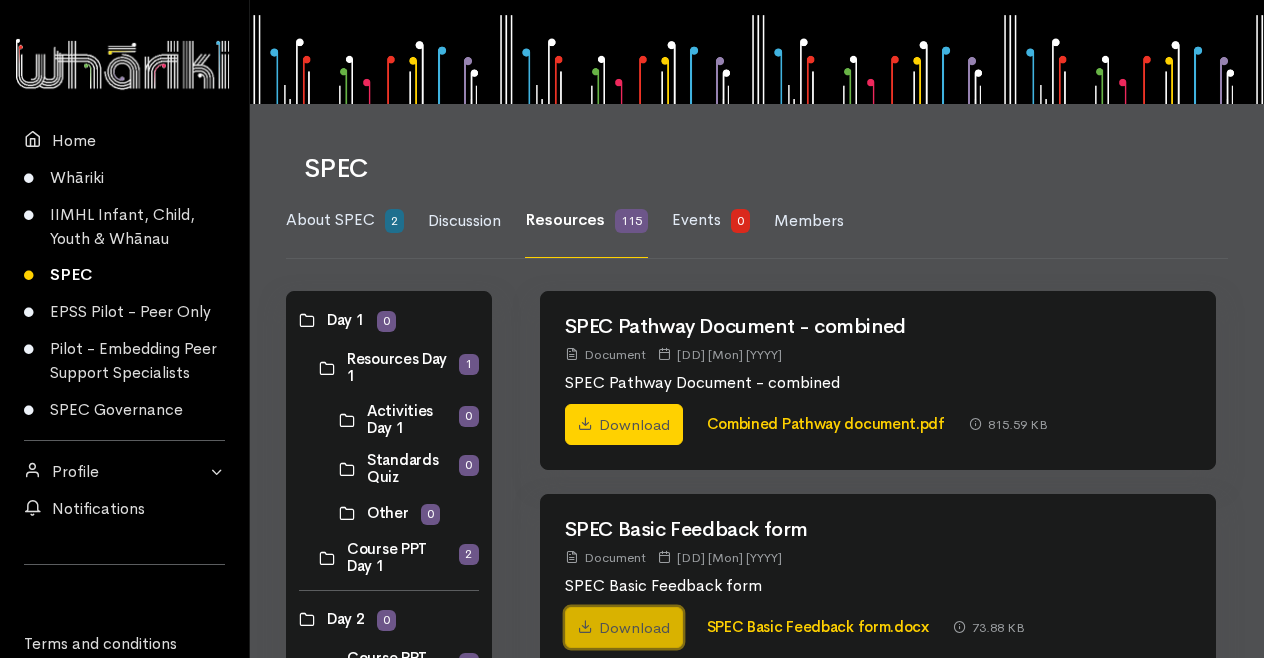 click on "Download" at bounding box center (624, 628) 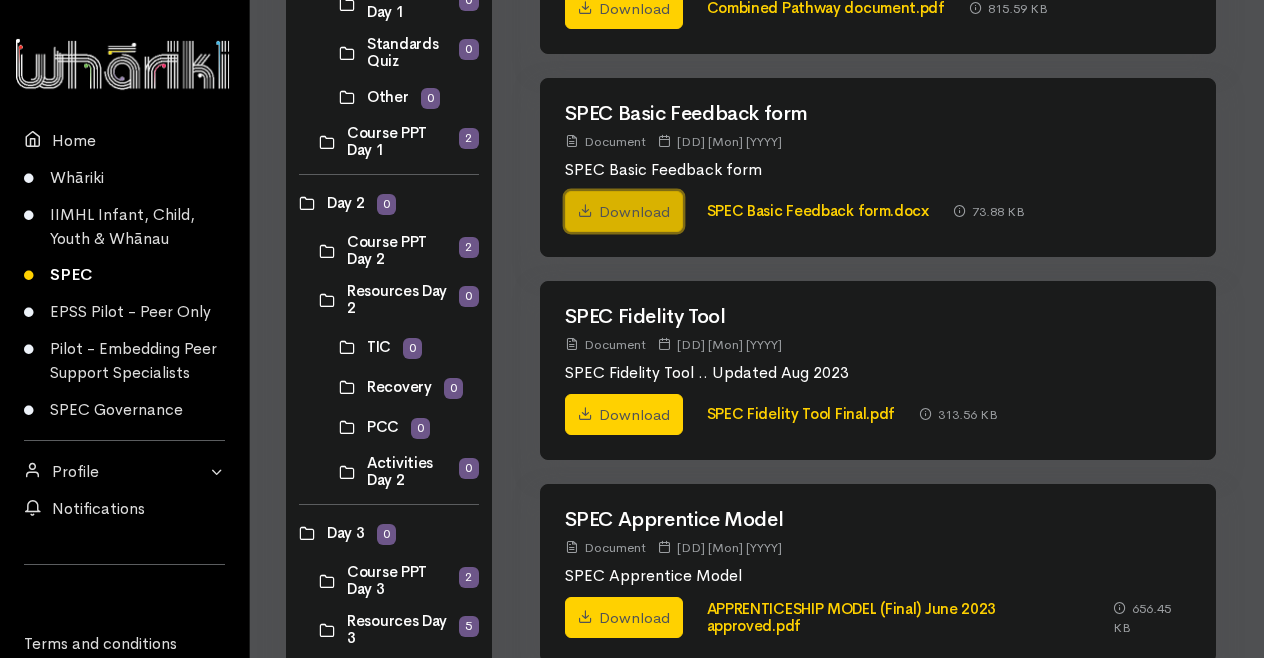 scroll, scrollTop: 457, scrollLeft: 0, axis: vertical 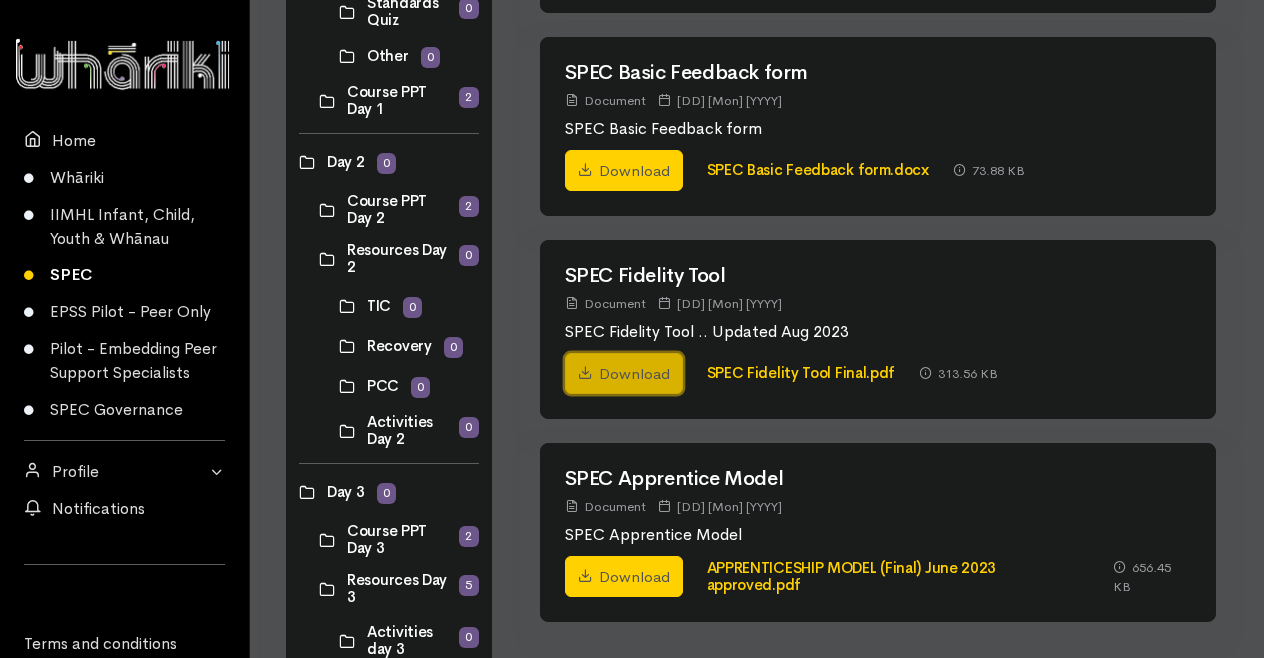 click on "Download" at bounding box center (624, 374) 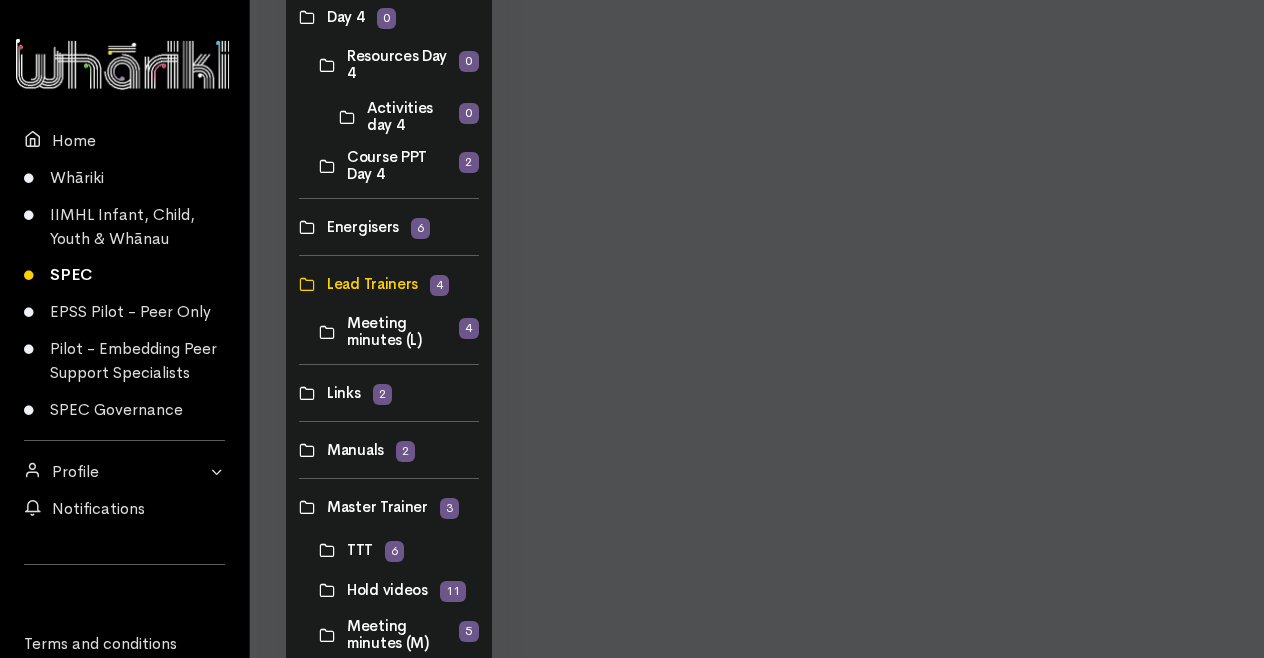 scroll, scrollTop: 1151, scrollLeft: 0, axis: vertical 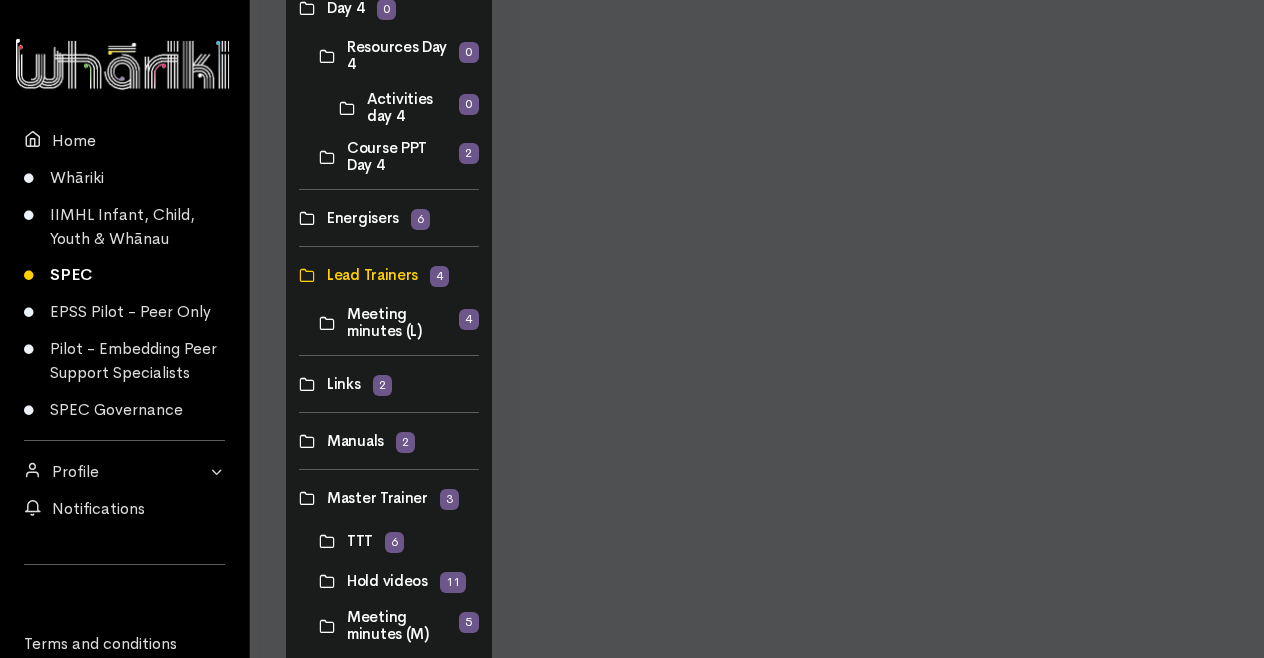 click at bounding box center [299, 384] 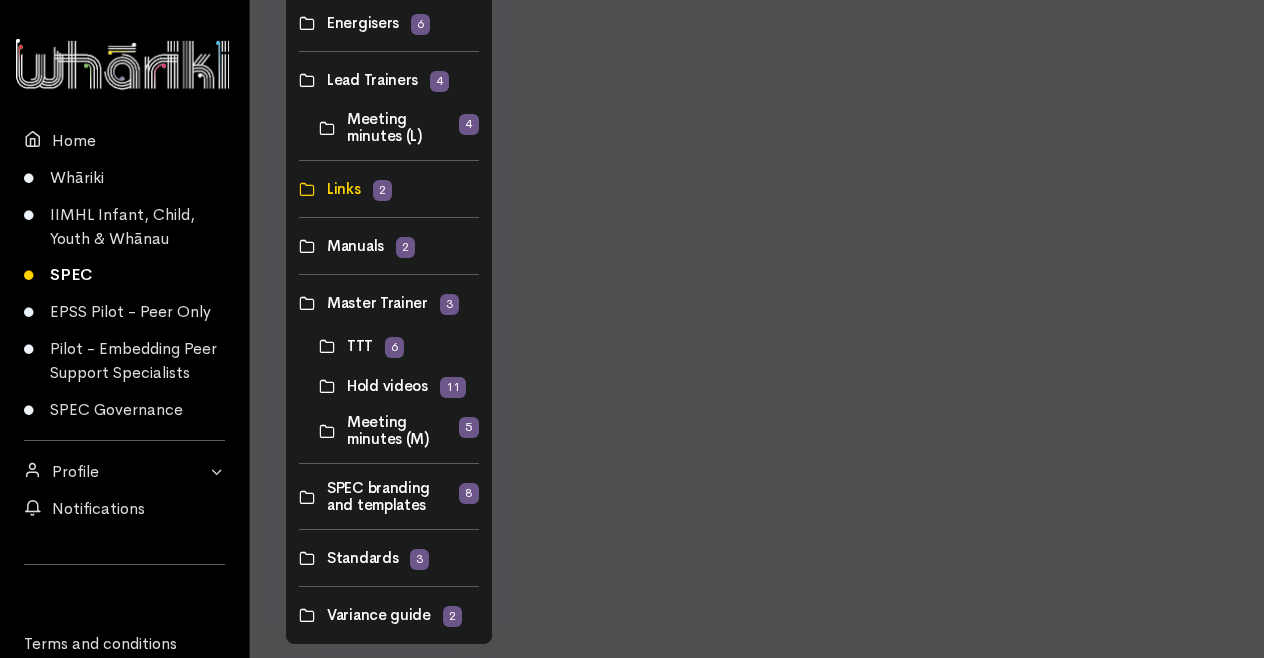 scroll, scrollTop: 1375, scrollLeft: 0, axis: vertical 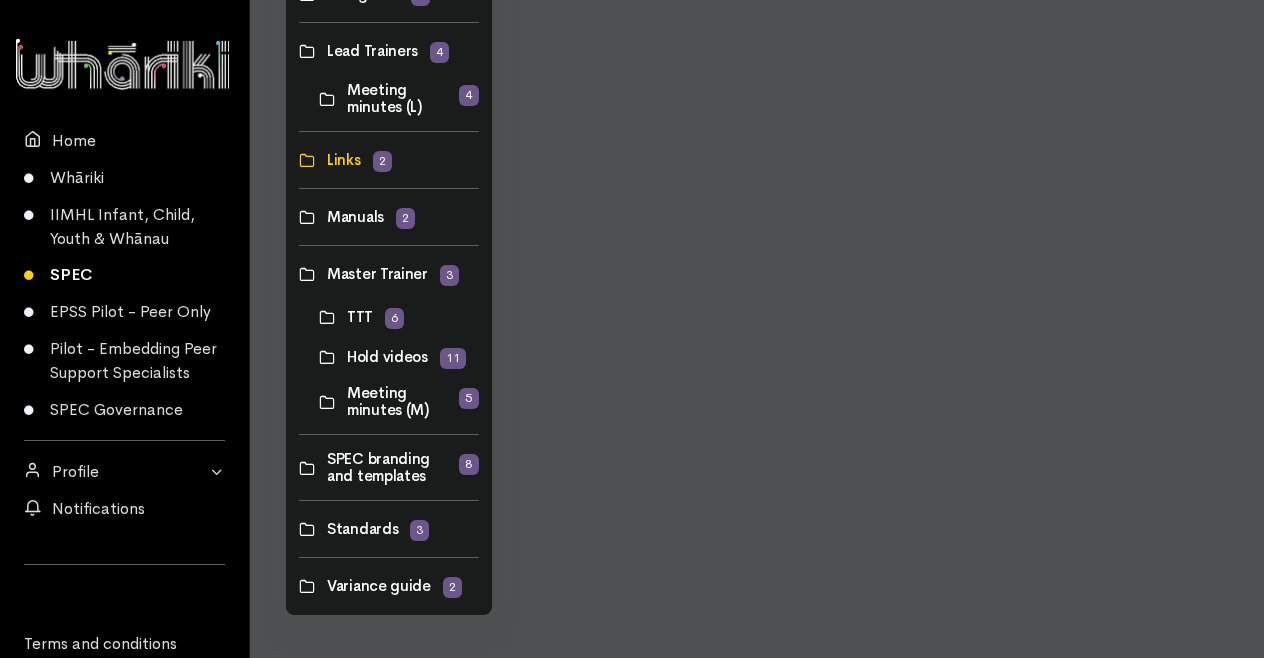 click at bounding box center (299, 217) 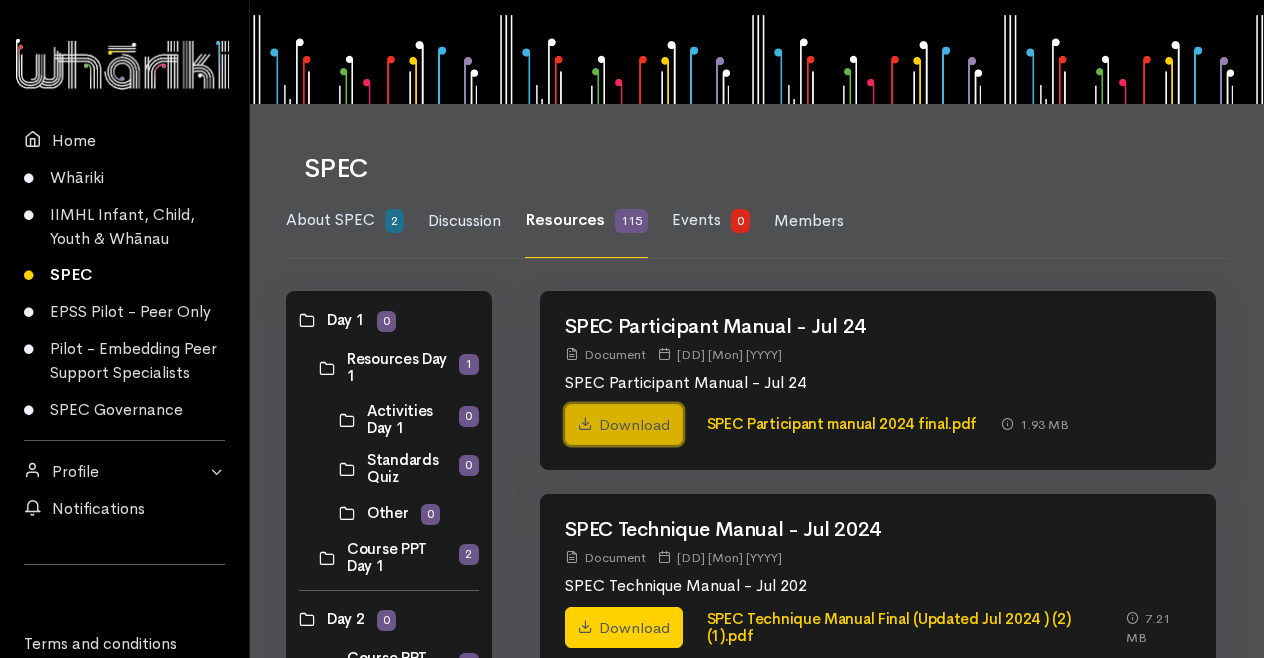 click on "Download" at bounding box center (624, 425) 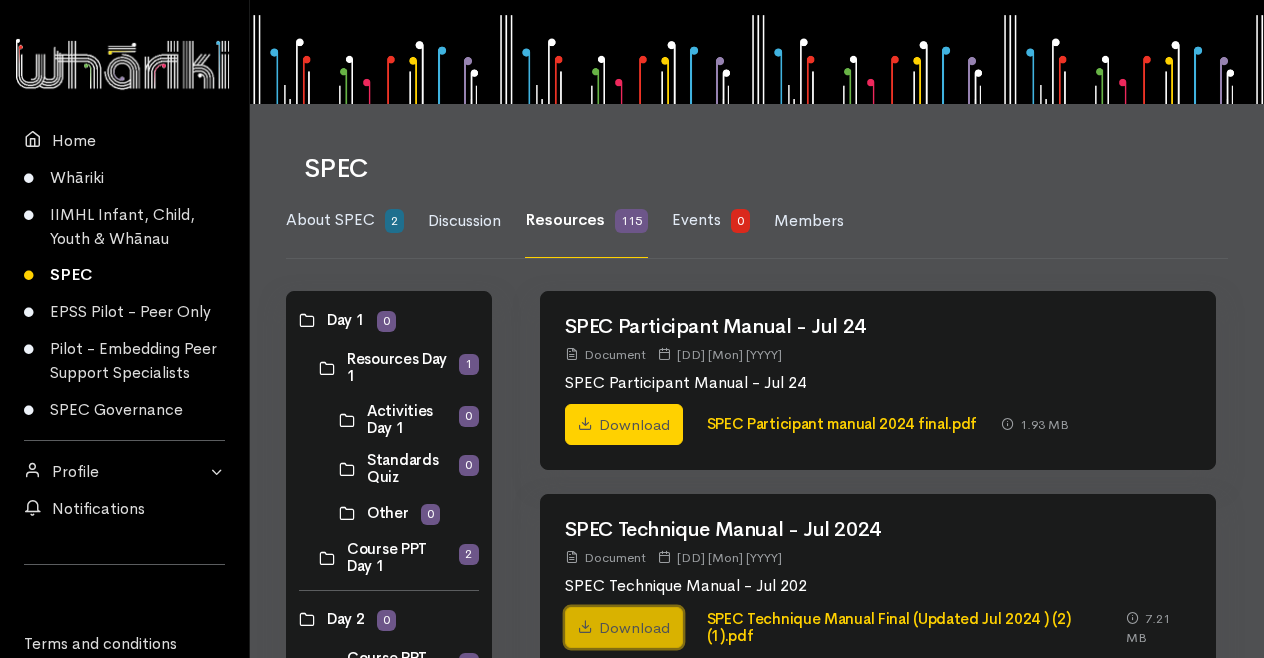 click at bounding box center (585, 626) 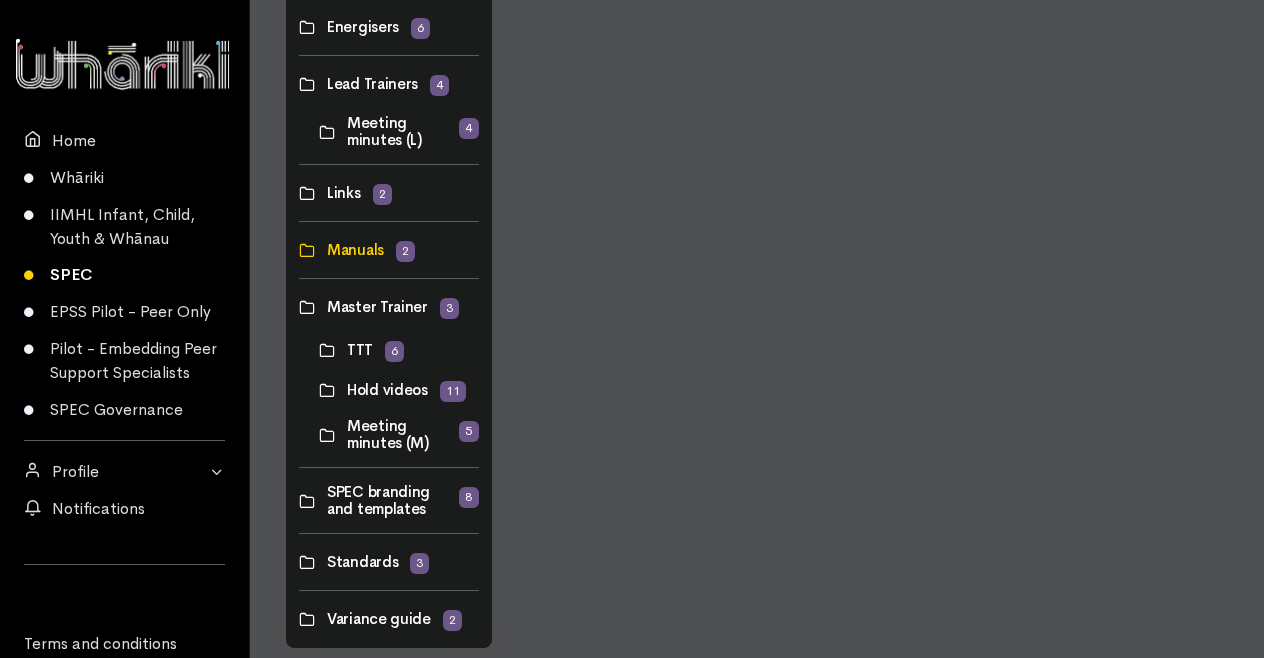 scroll, scrollTop: 1375, scrollLeft: 0, axis: vertical 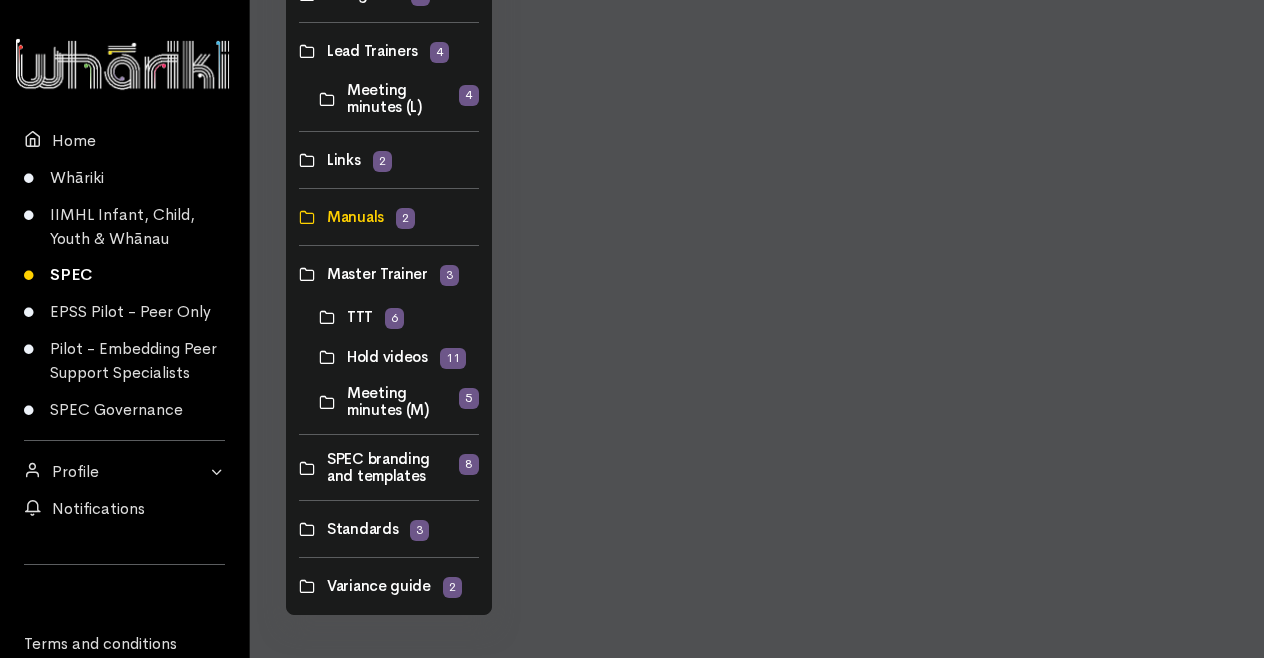 click at bounding box center [299, 274] 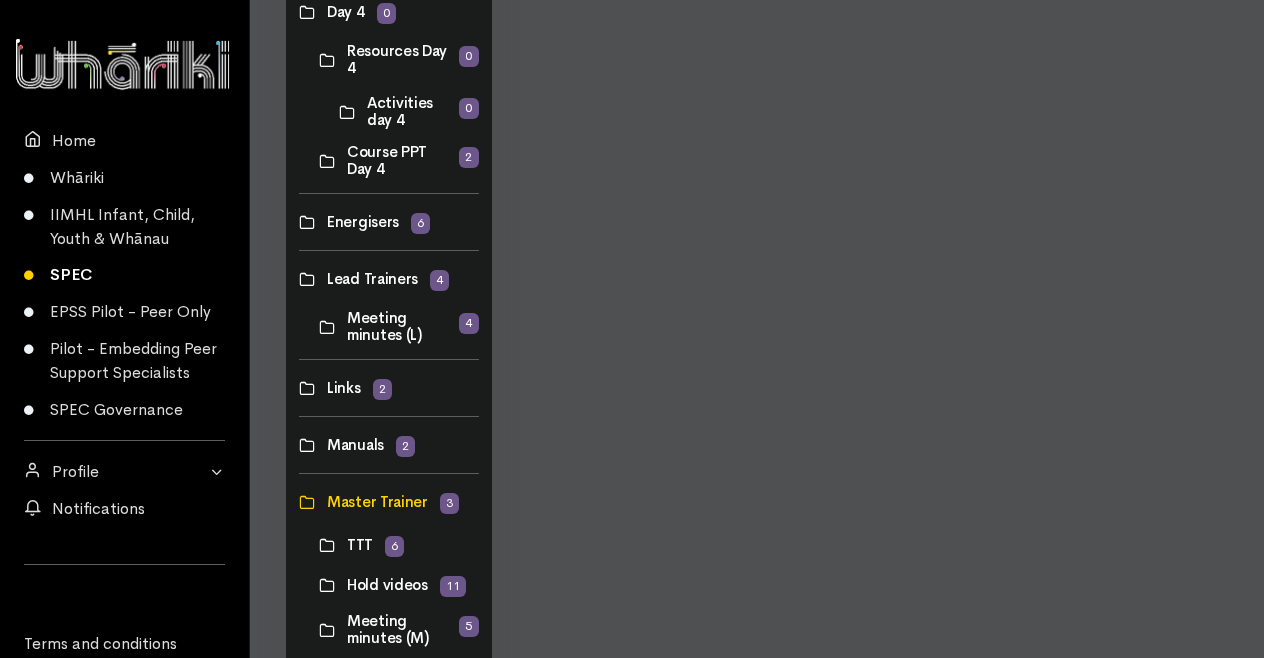 scroll, scrollTop: 1375, scrollLeft: 0, axis: vertical 